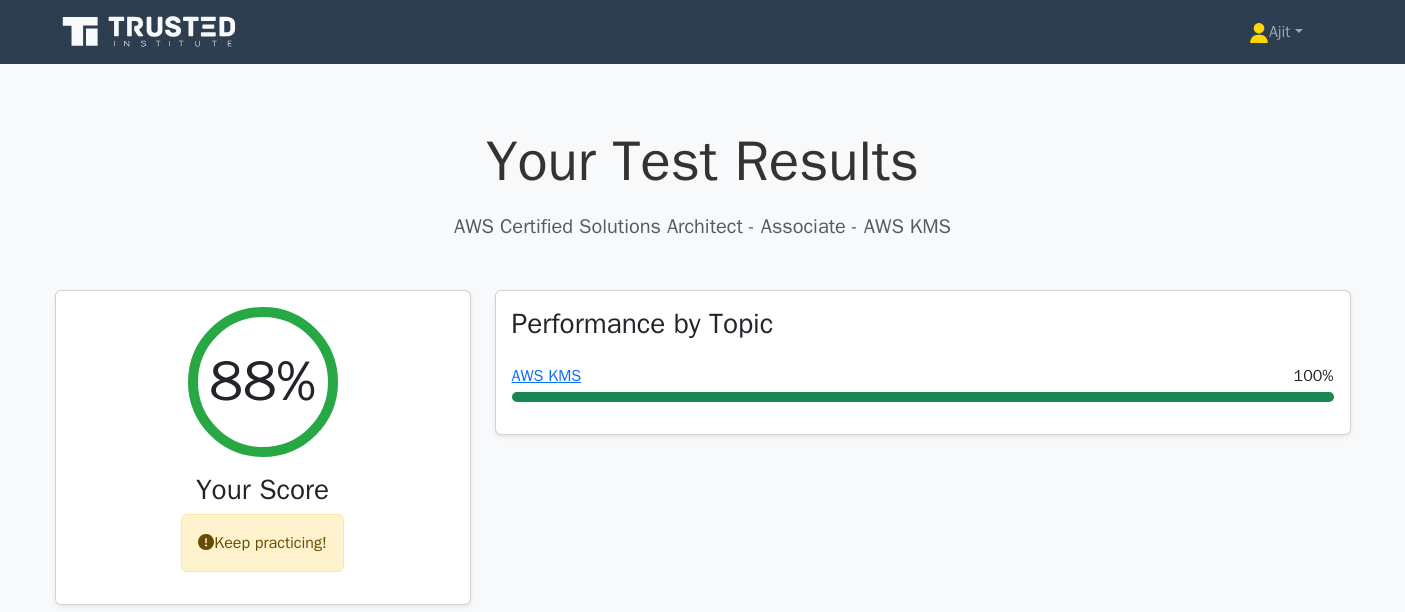 scroll, scrollTop: 3405, scrollLeft: 0, axis: vertical 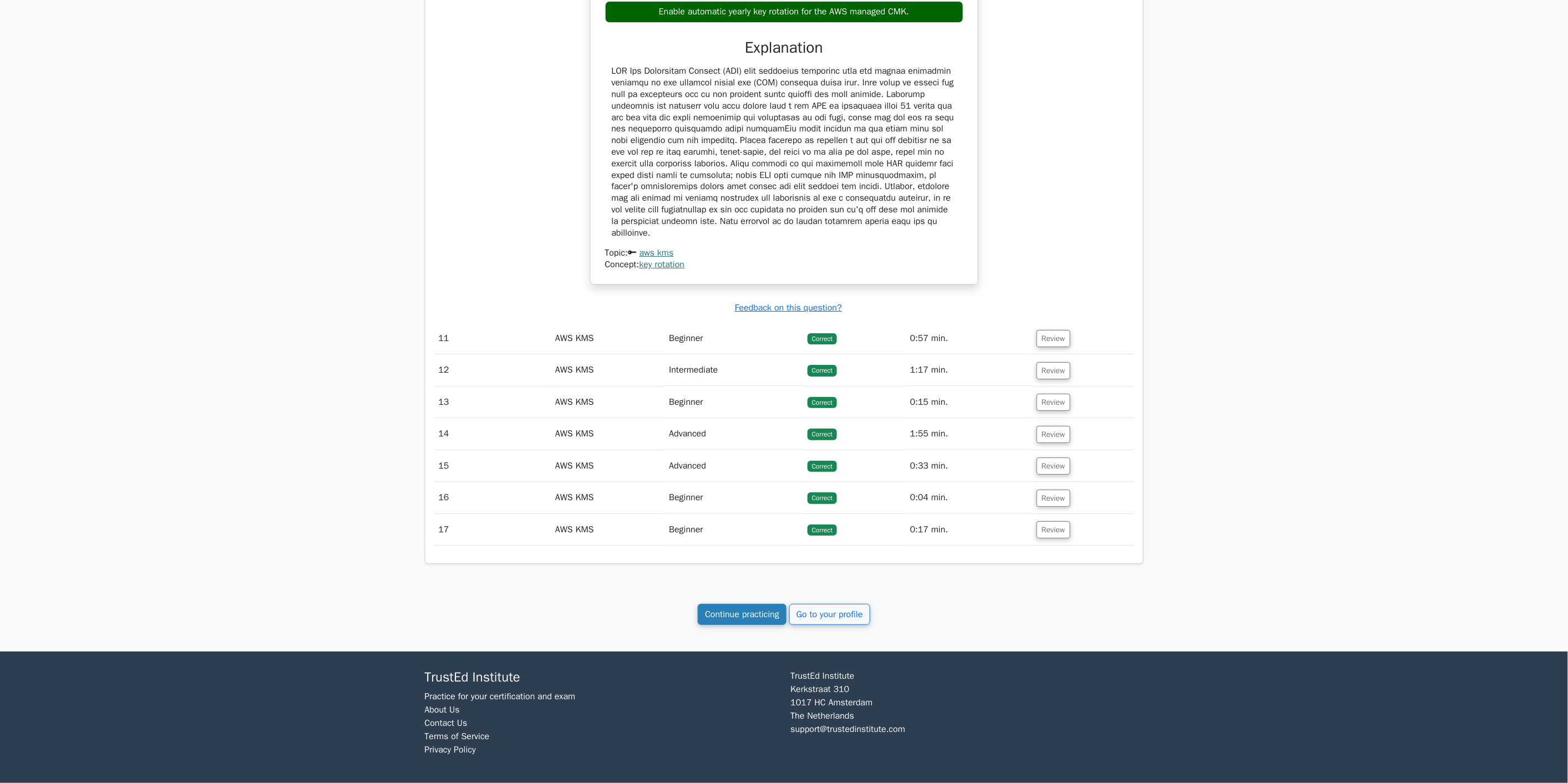 click on "Continue practicing" at bounding box center (742, 614) 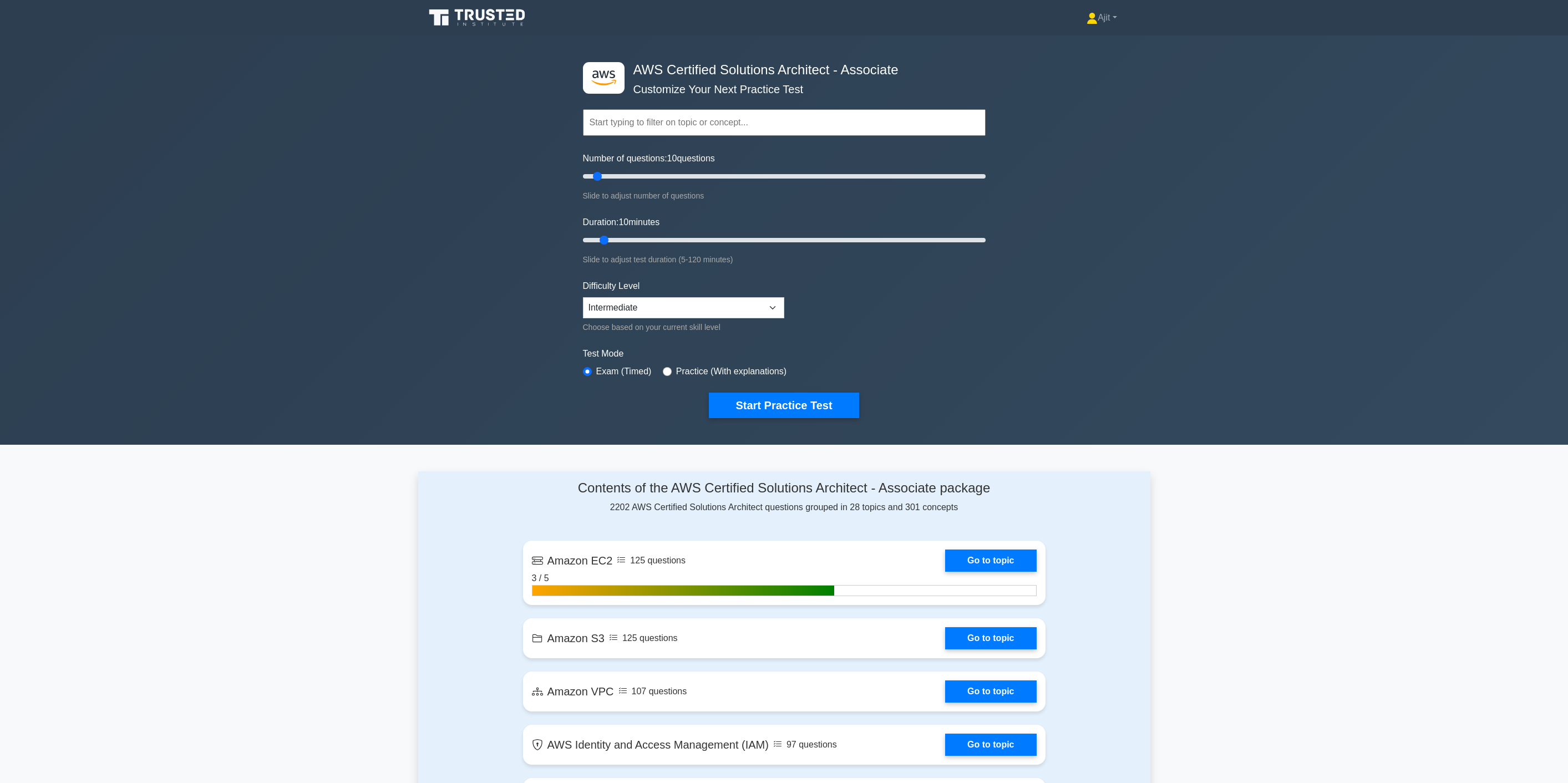scroll, scrollTop: 0, scrollLeft: 0, axis: both 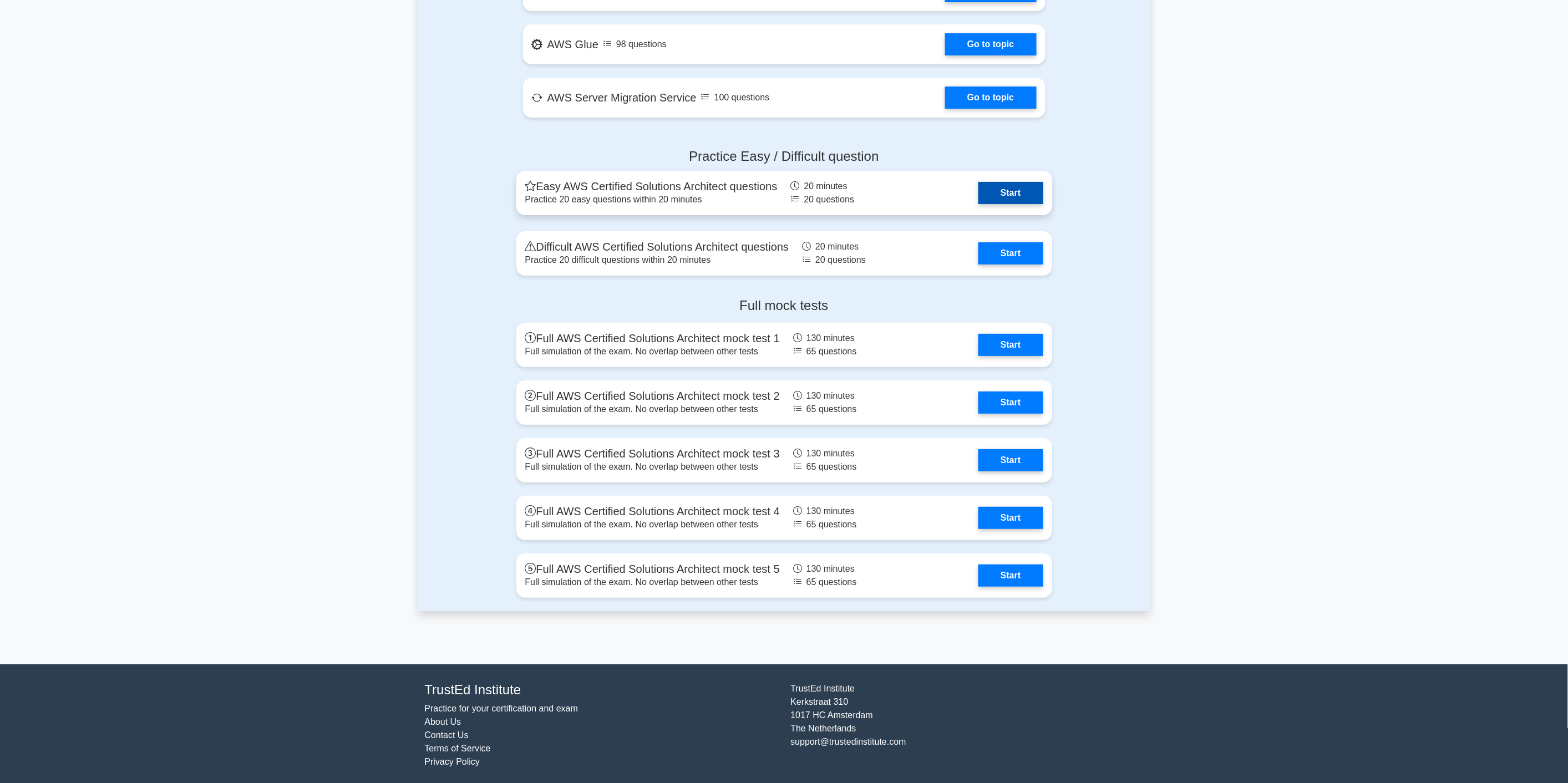 click on "Start" at bounding box center (1011, 193) 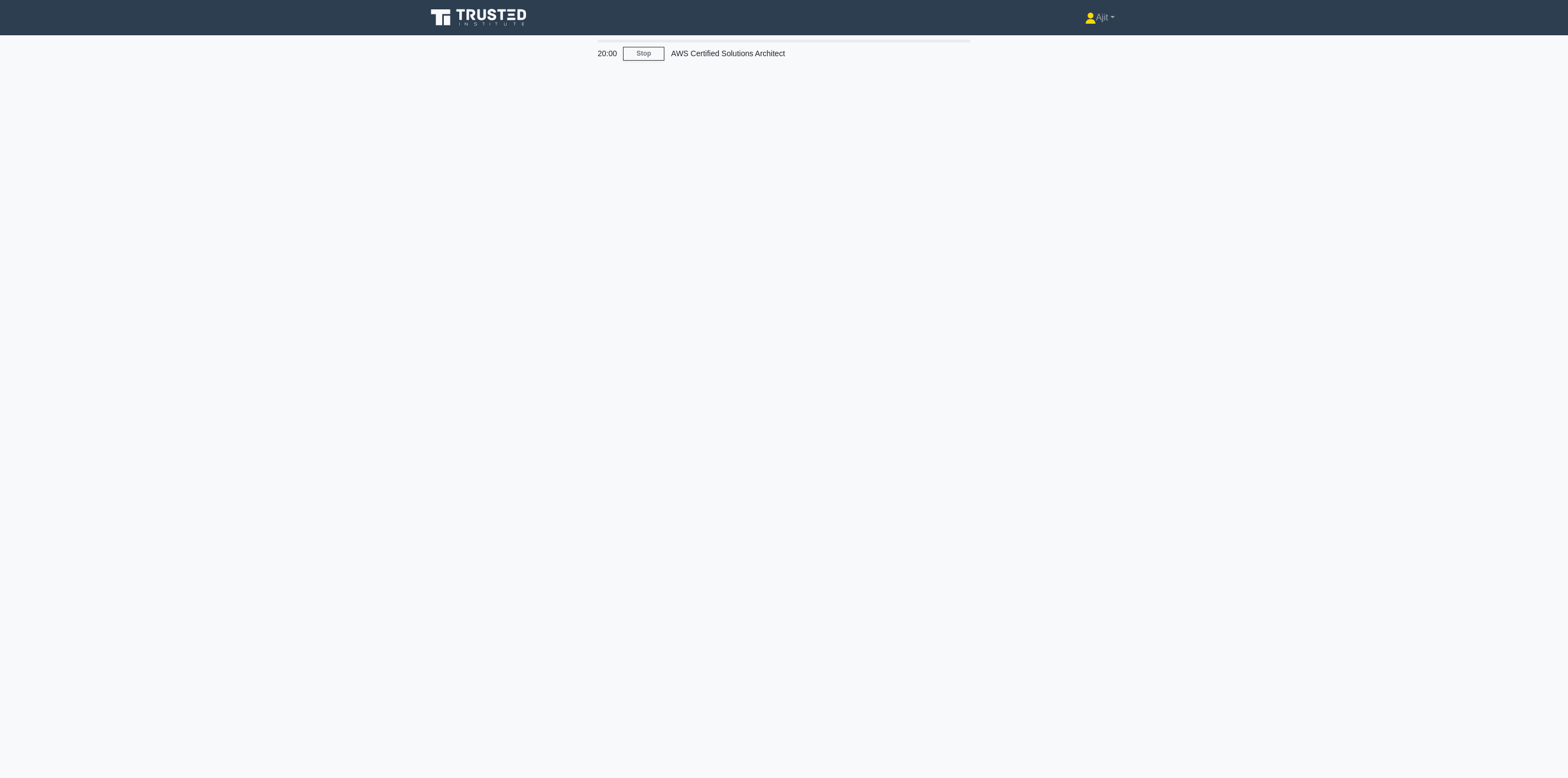 scroll, scrollTop: 0, scrollLeft: 0, axis: both 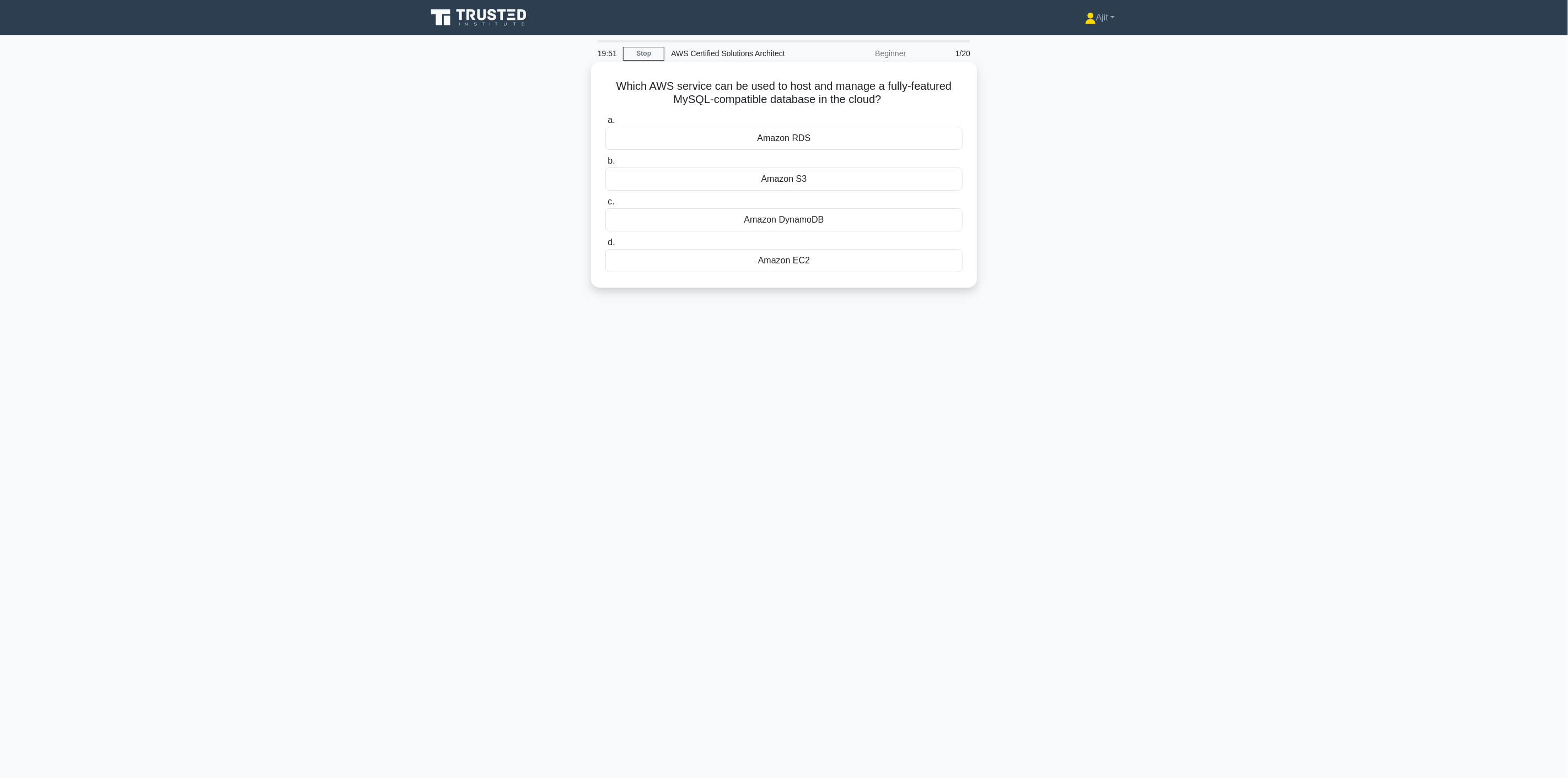 click on "Amazon RDS" at bounding box center (784, 138) 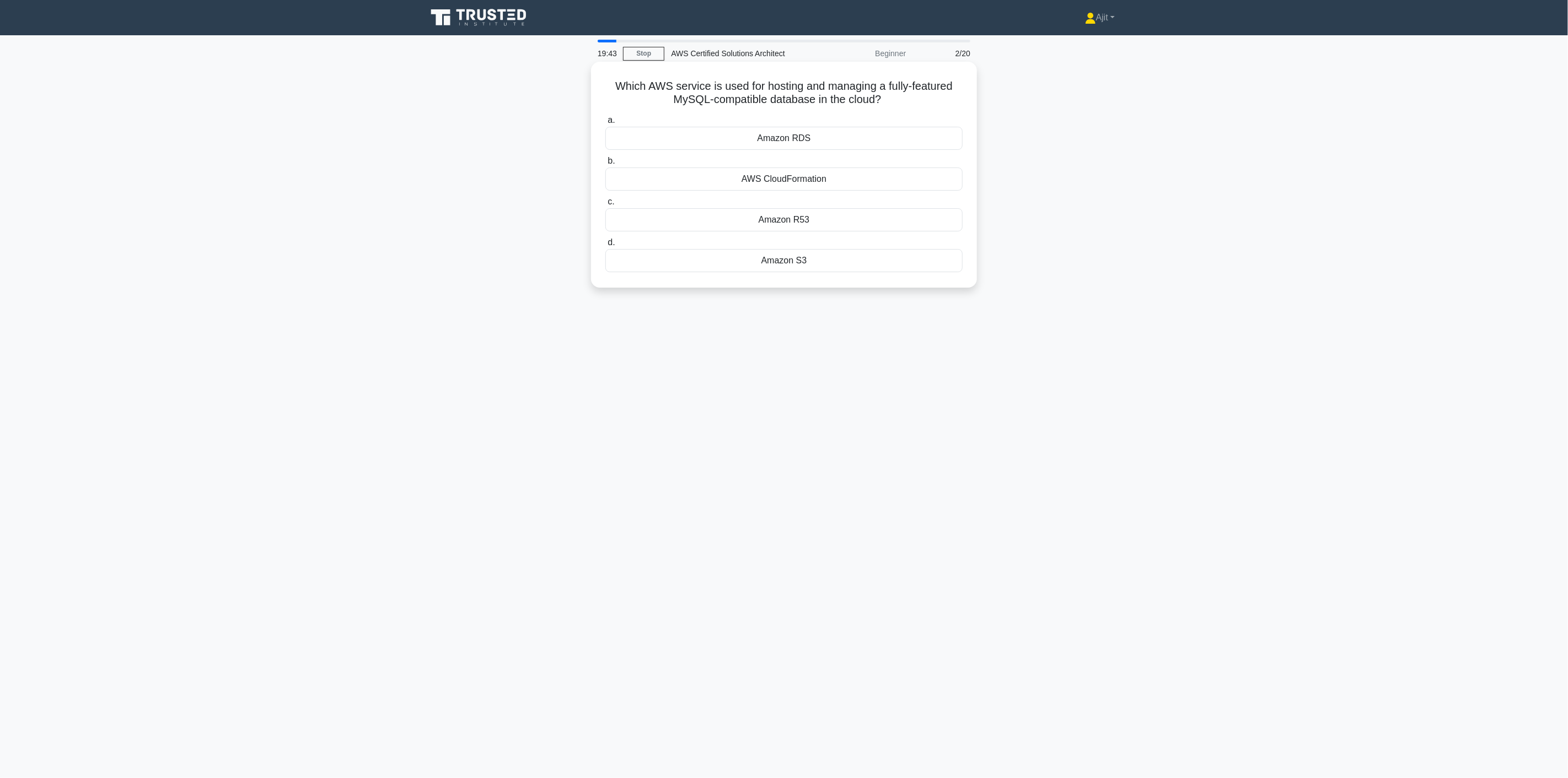 click on "Amazon RDS" at bounding box center [784, 138] 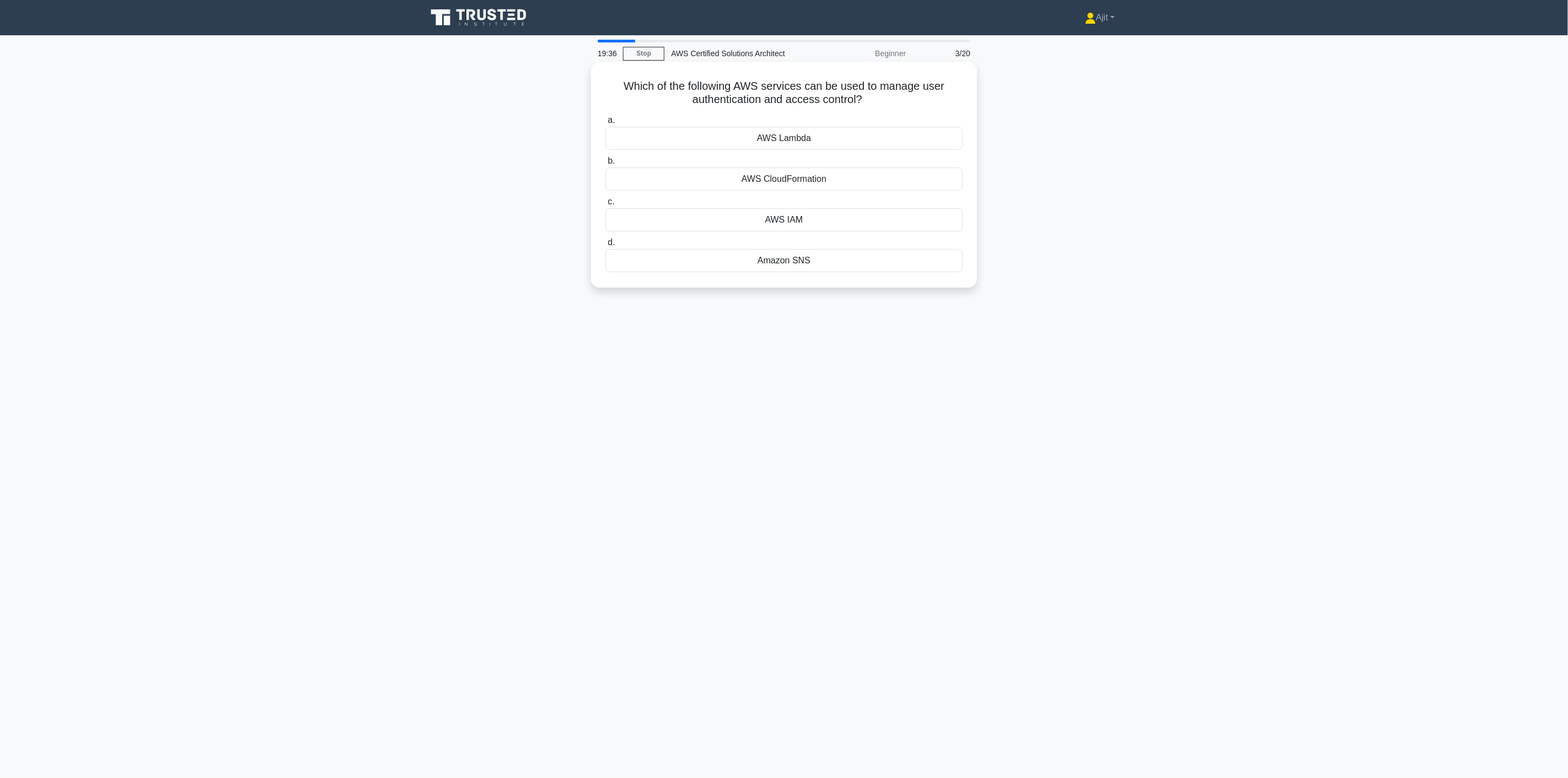 click on "AWS IAM" at bounding box center (784, 220) 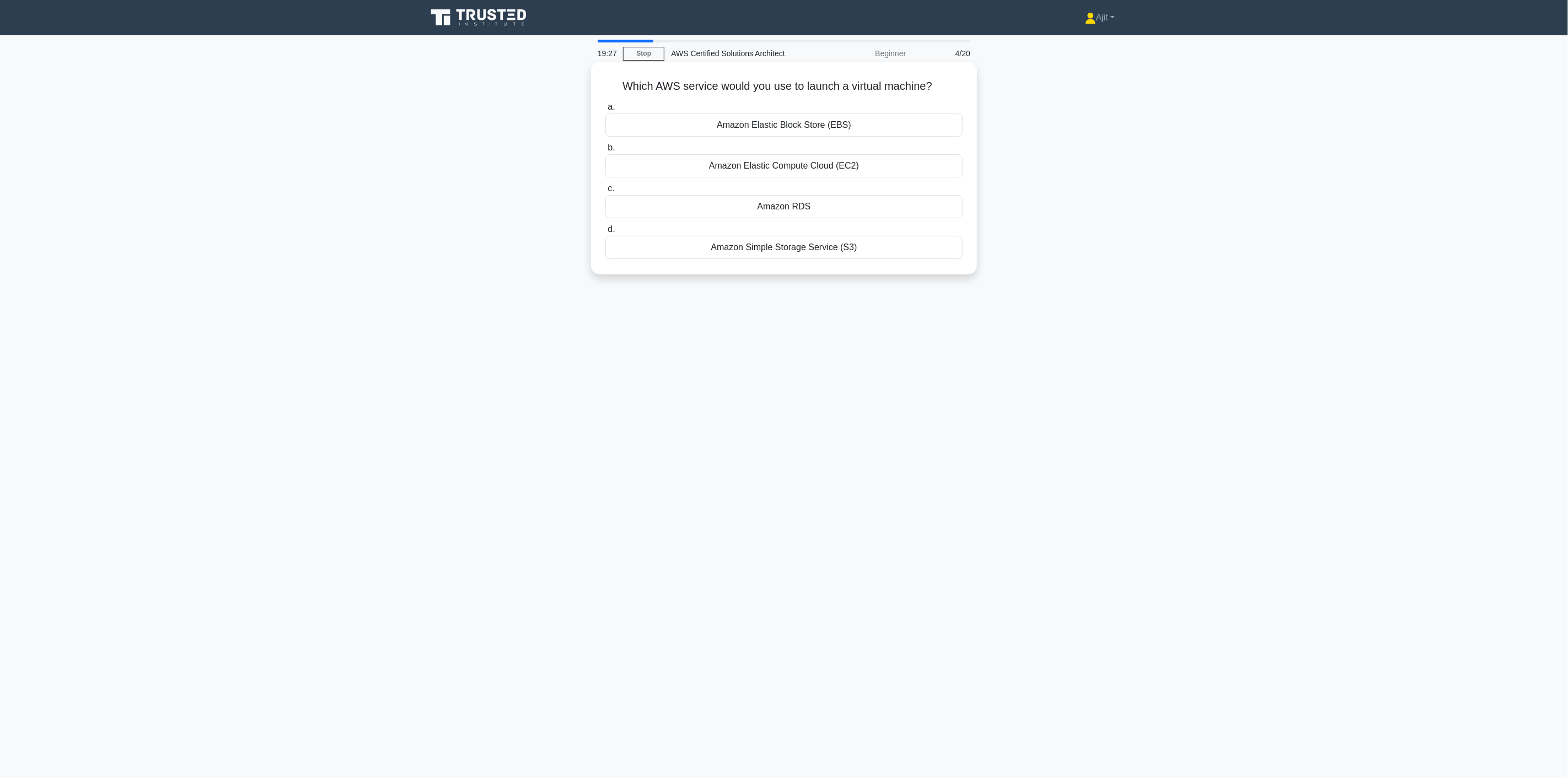 click on "Amazon Elastic Compute Cloud (EC2)" at bounding box center [784, 166] 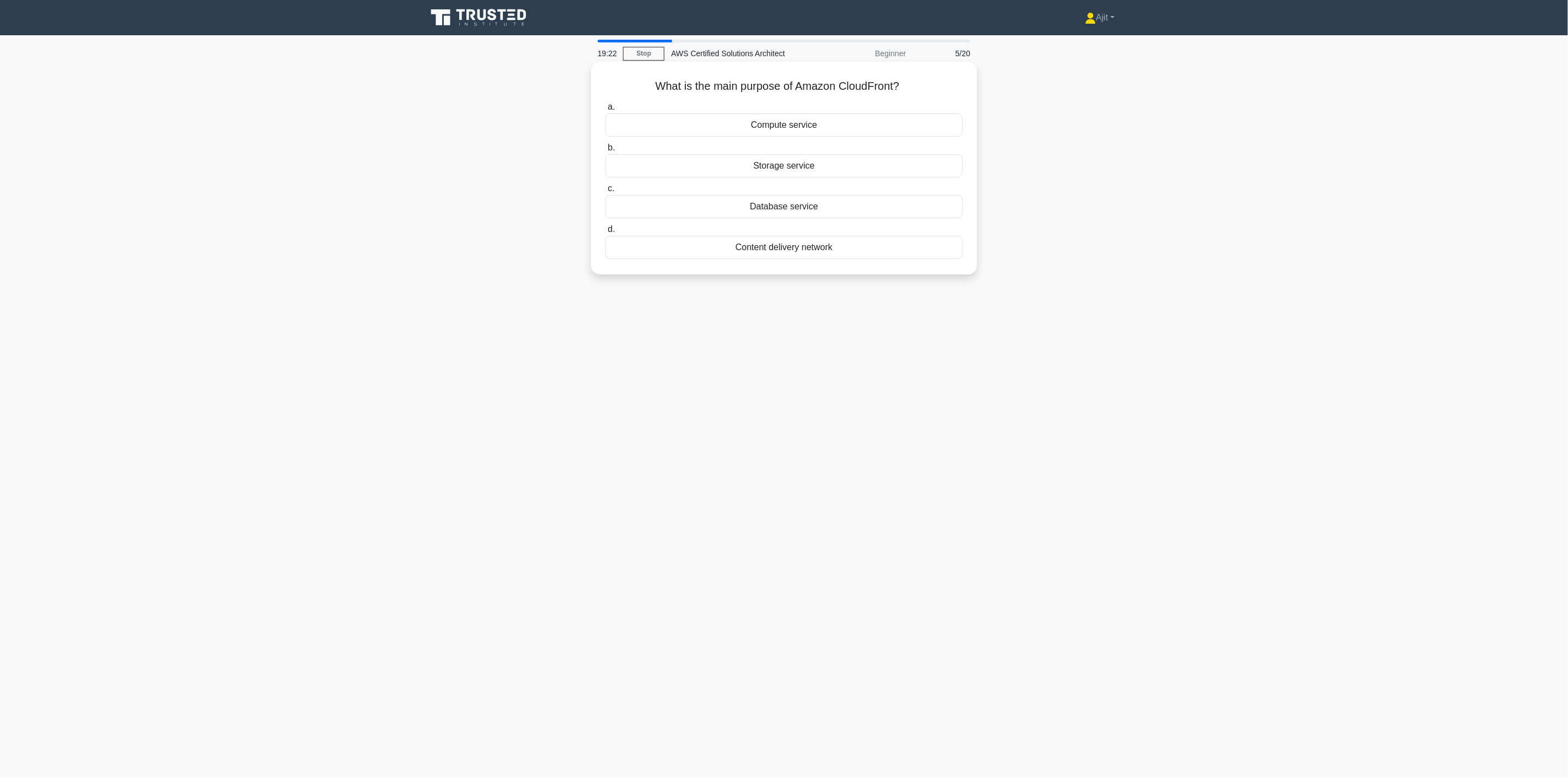 click on "Content delivery network" at bounding box center [784, 247] 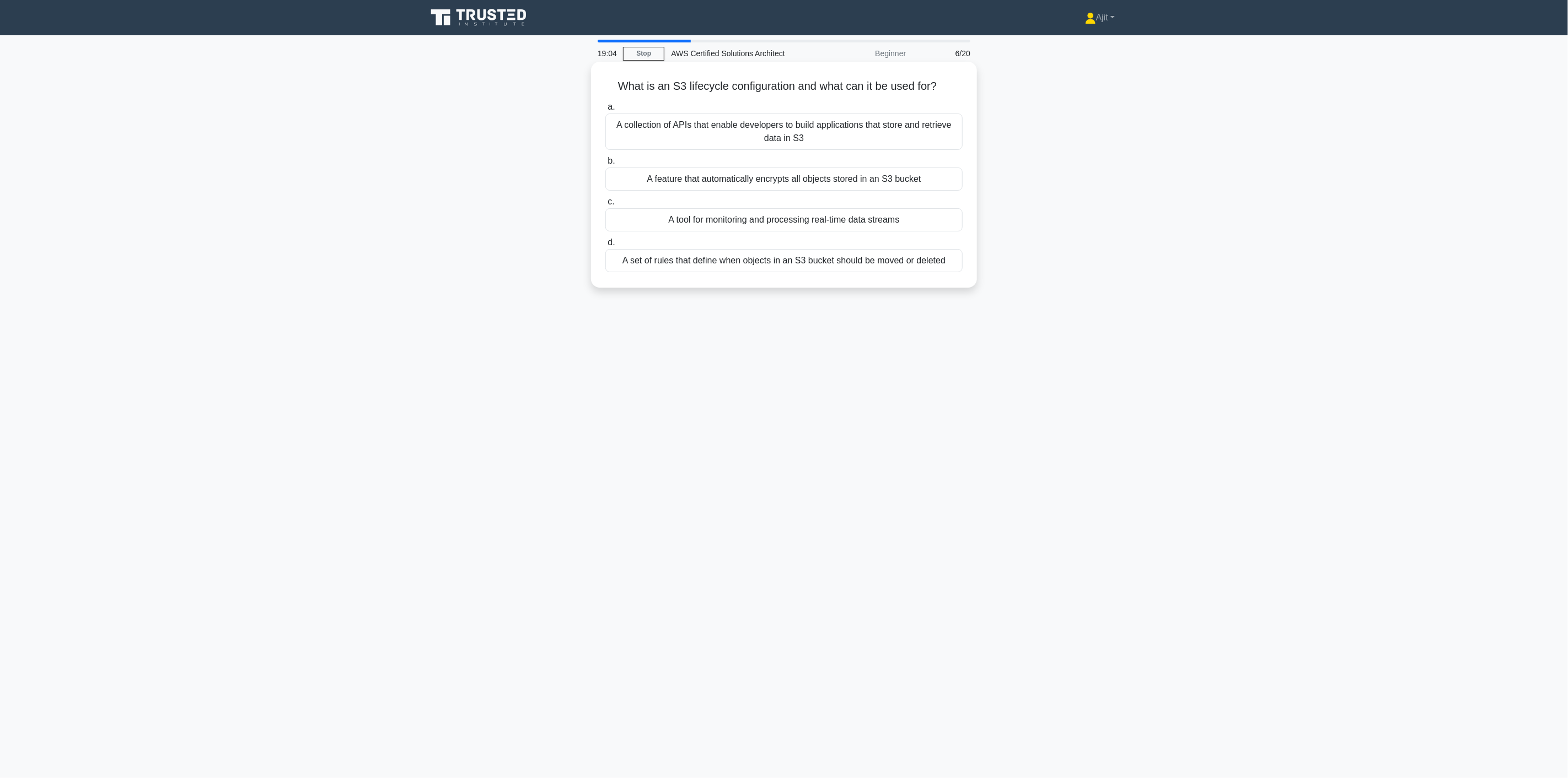 click on "A set of rules that define when objects in an S3 bucket should be moved or deleted" at bounding box center [784, 261] 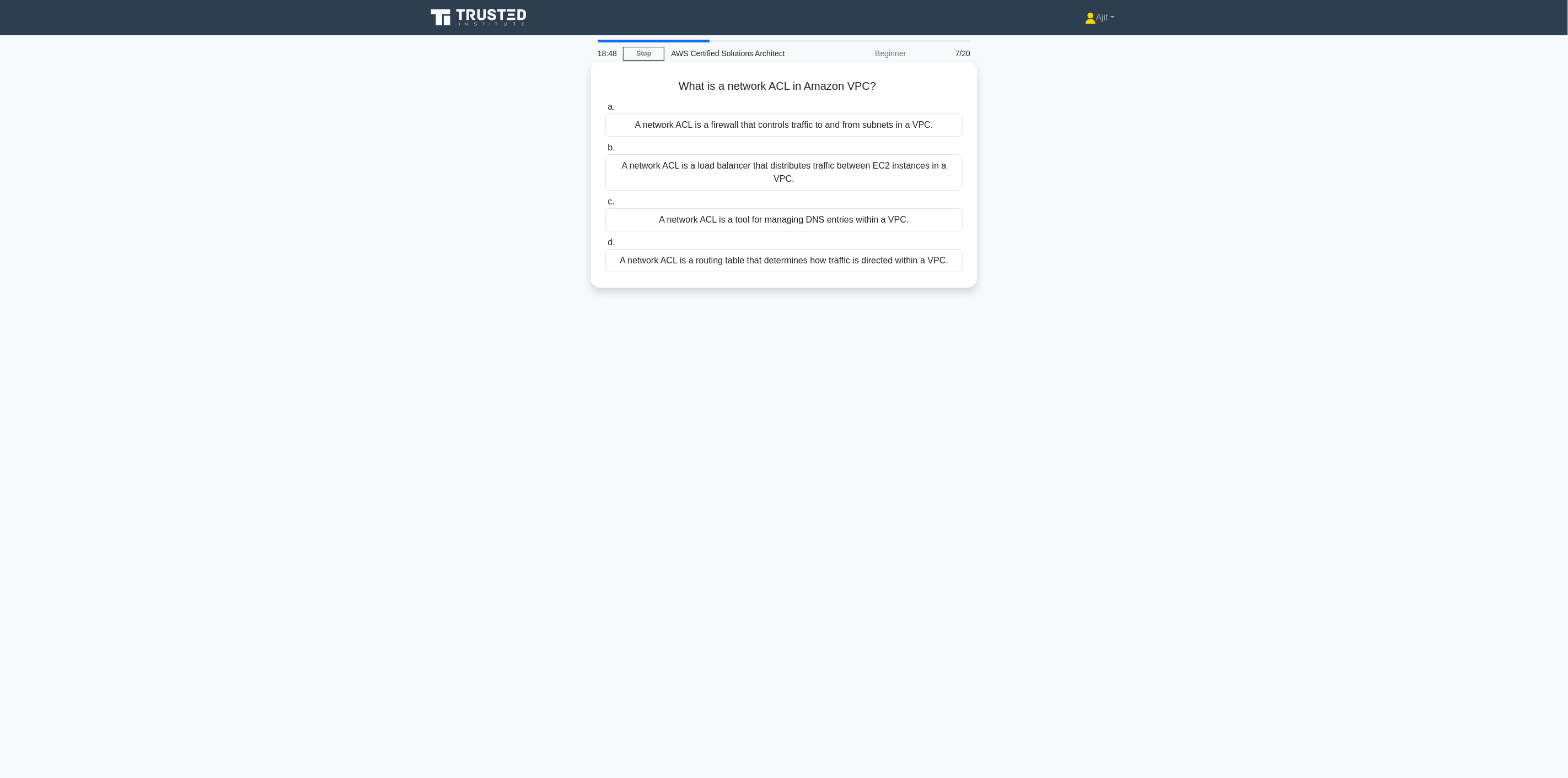 click on "A network ACL is a firewall that controls traffic to and from subnets in a VPC." at bounding box center (784, 125) 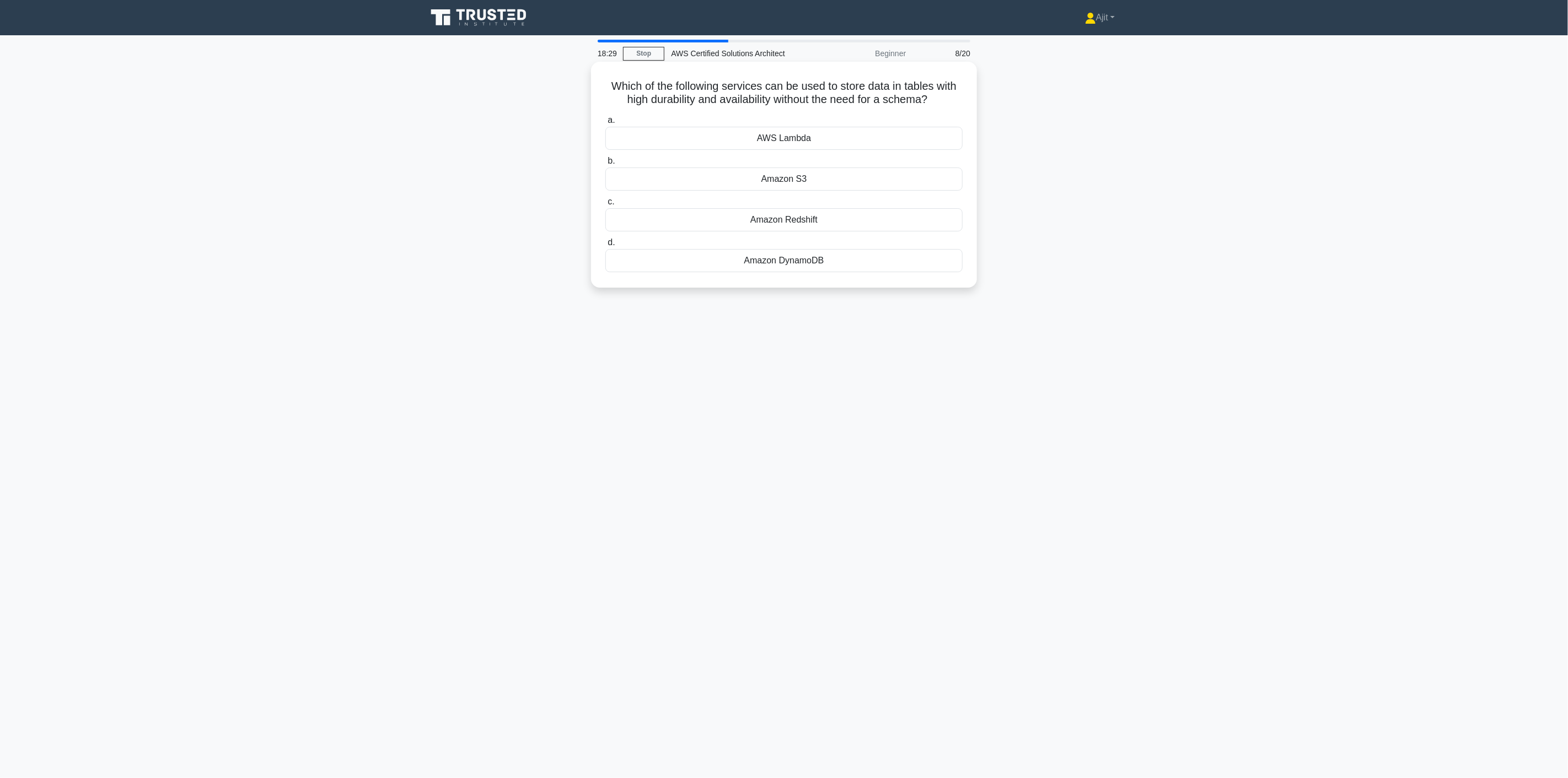 click on "Amazon Redshift" at bounding box center (784, 220) 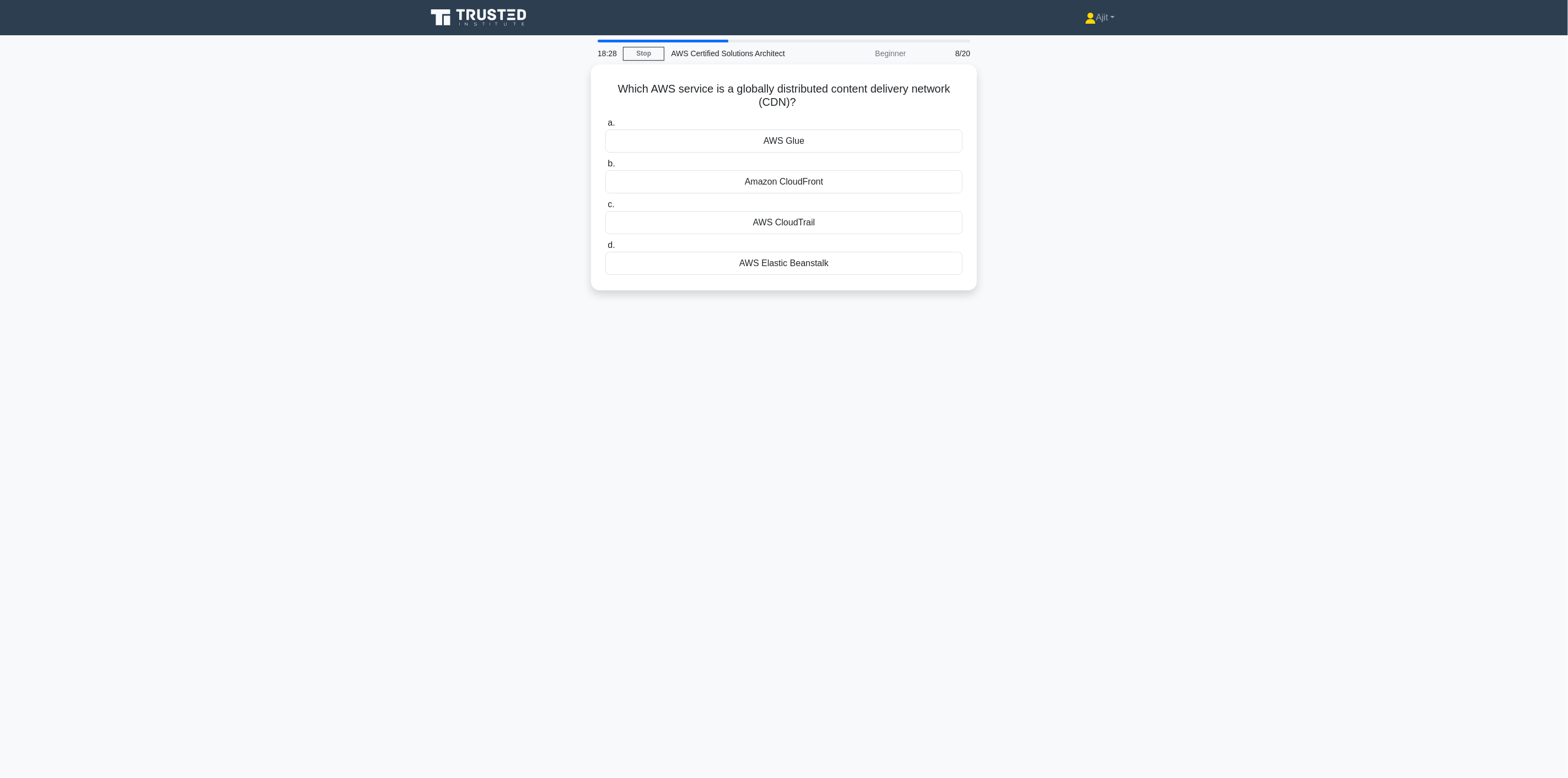 click on "AWS CloudTrail" at bounding box center [784, 223] 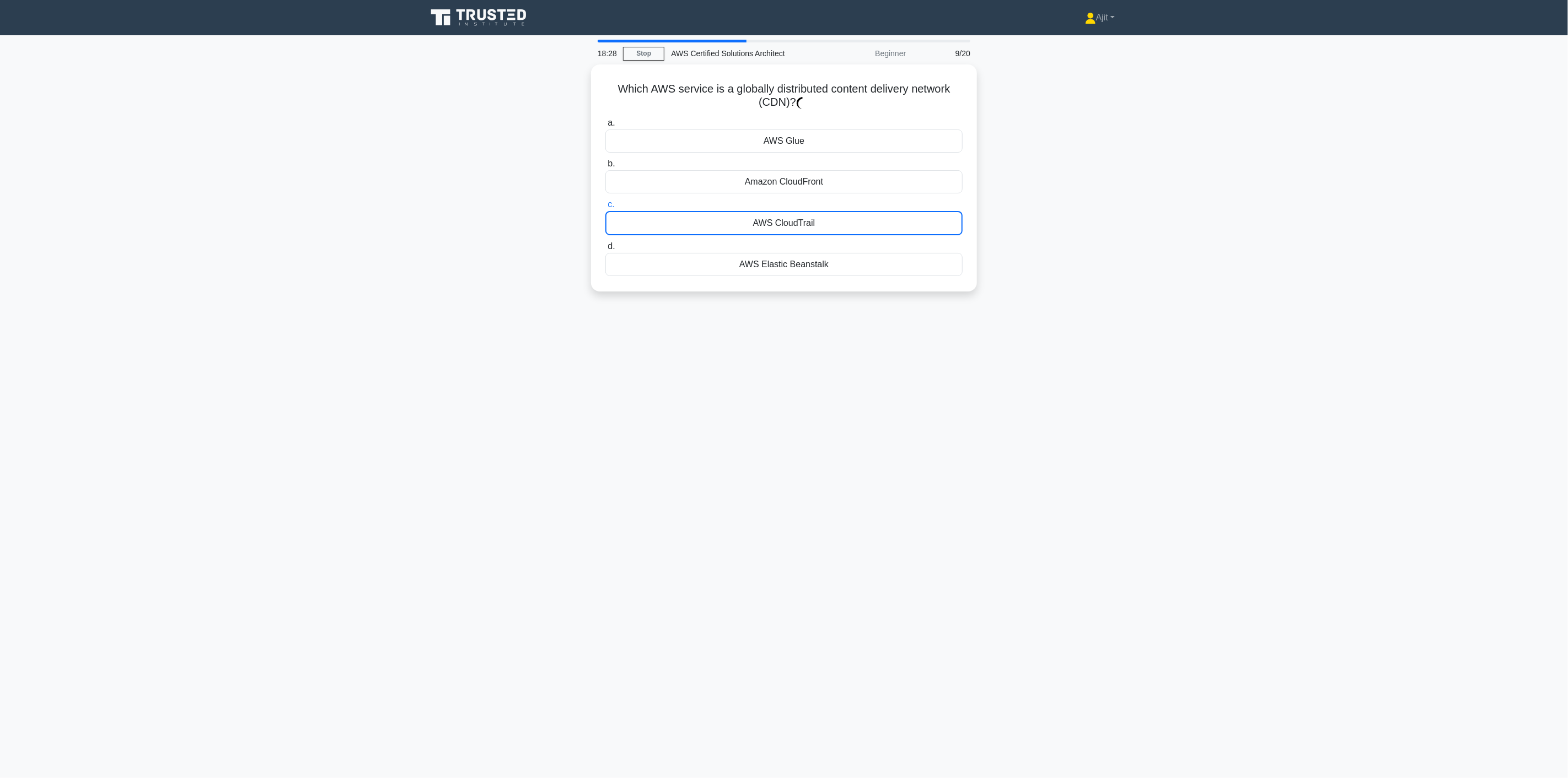 click on "AWS CloudTrail" at bounding box center (784, 223) 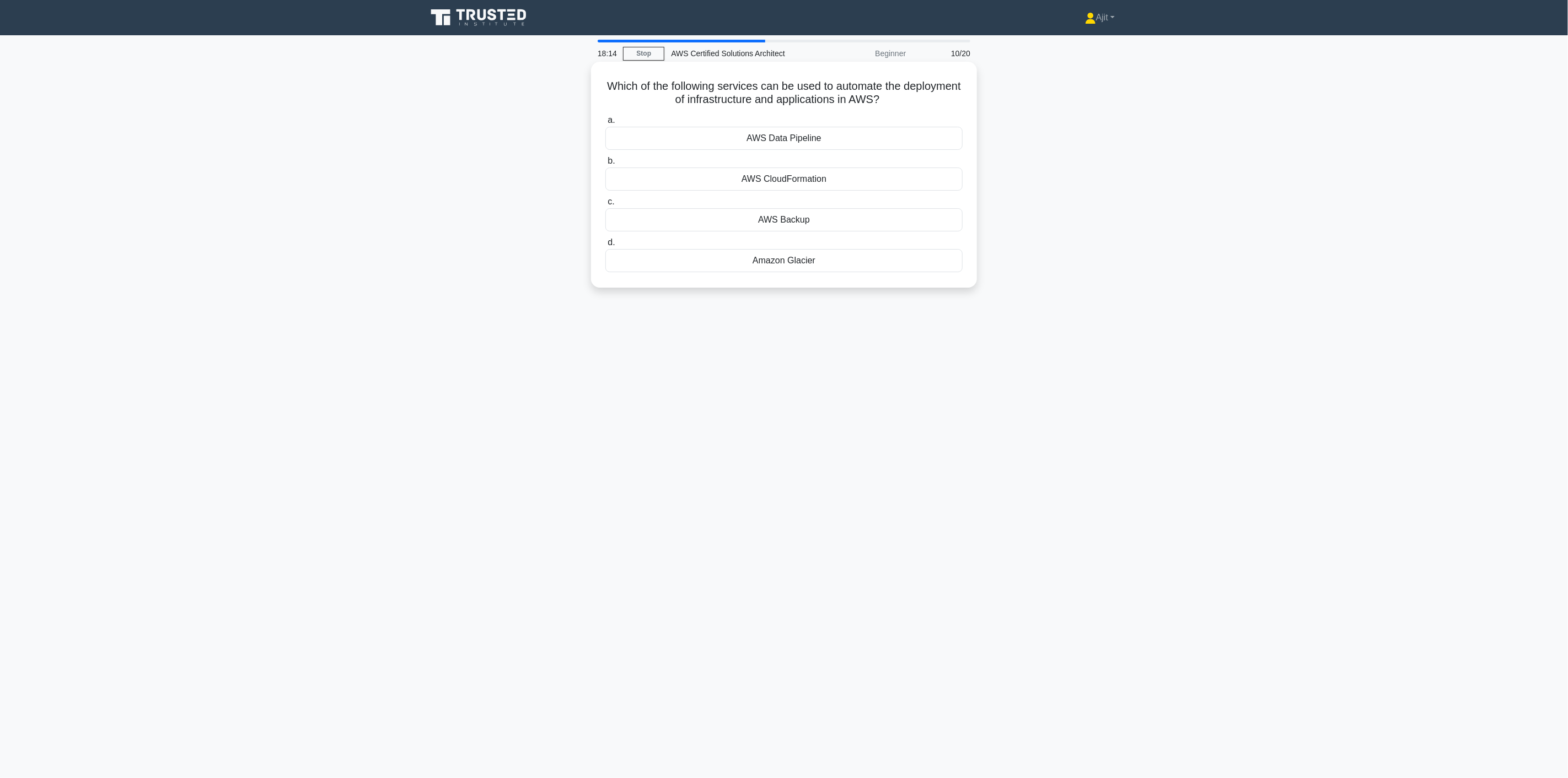 click on "AWS CloudFormation" at bounding box center [784, 179] 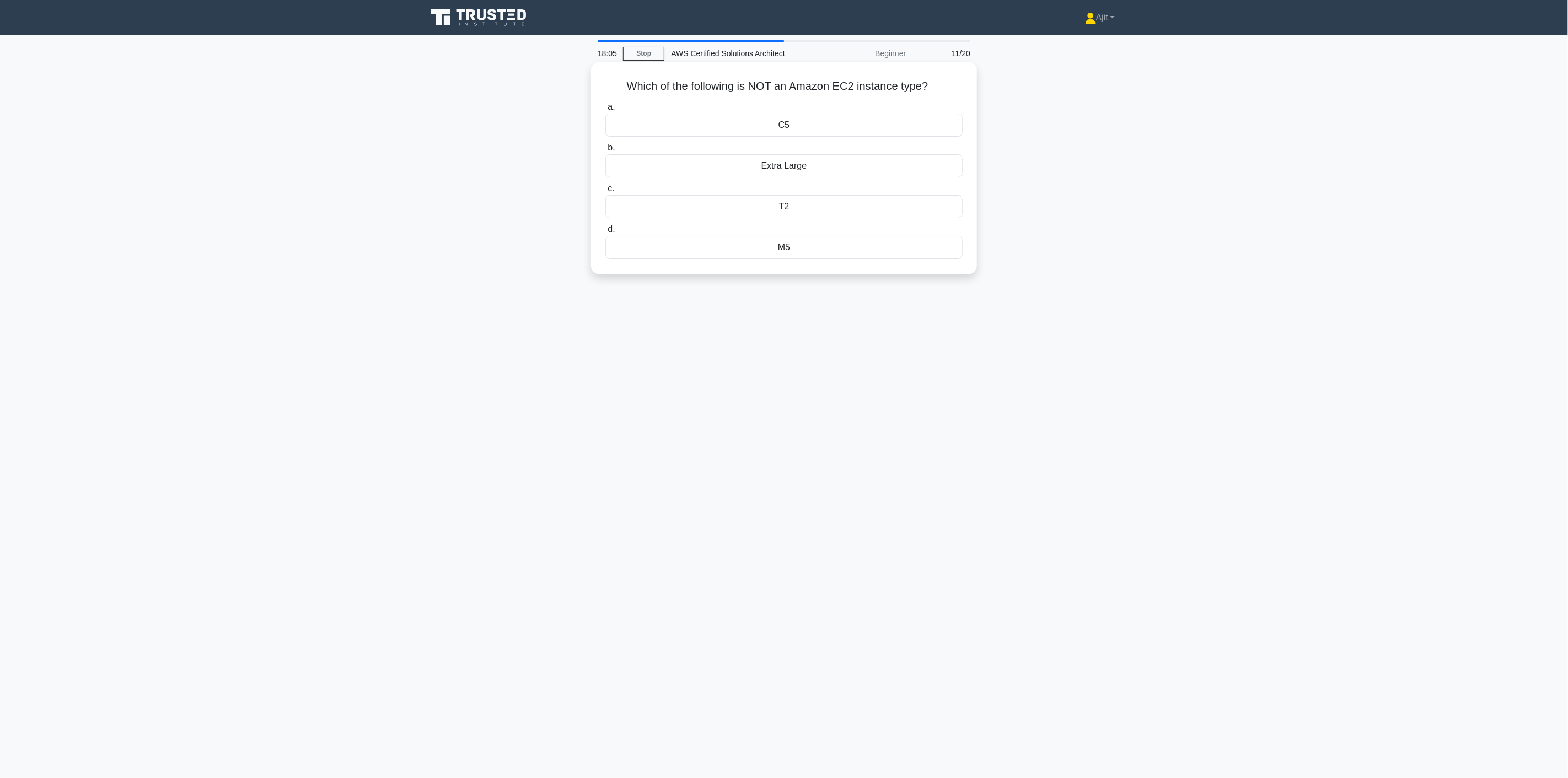 click on "Extra Large" at bounding box center [784, 166] 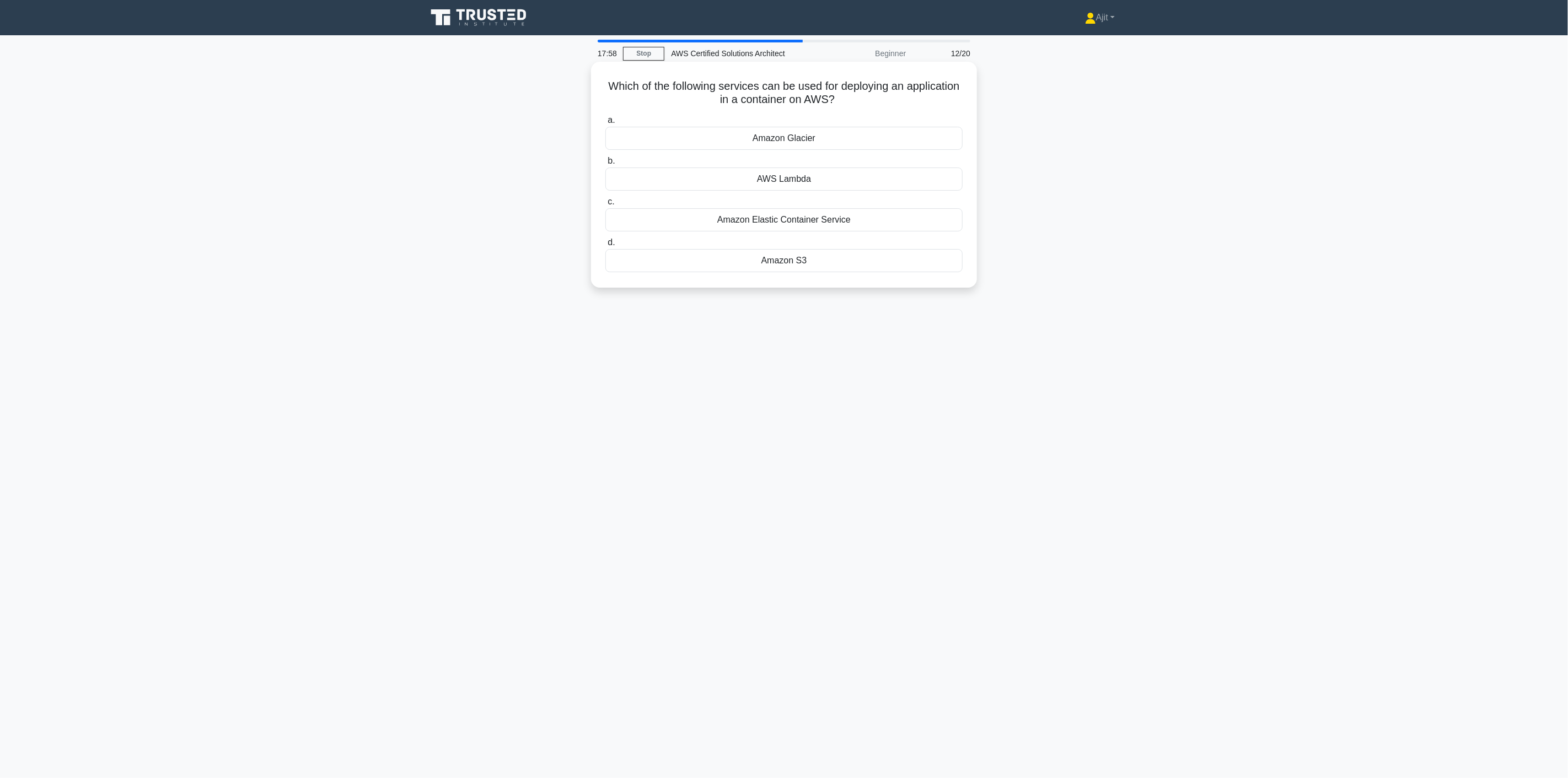 click on "Amazon Elastic Container Service" at bounding box center (784, 220) 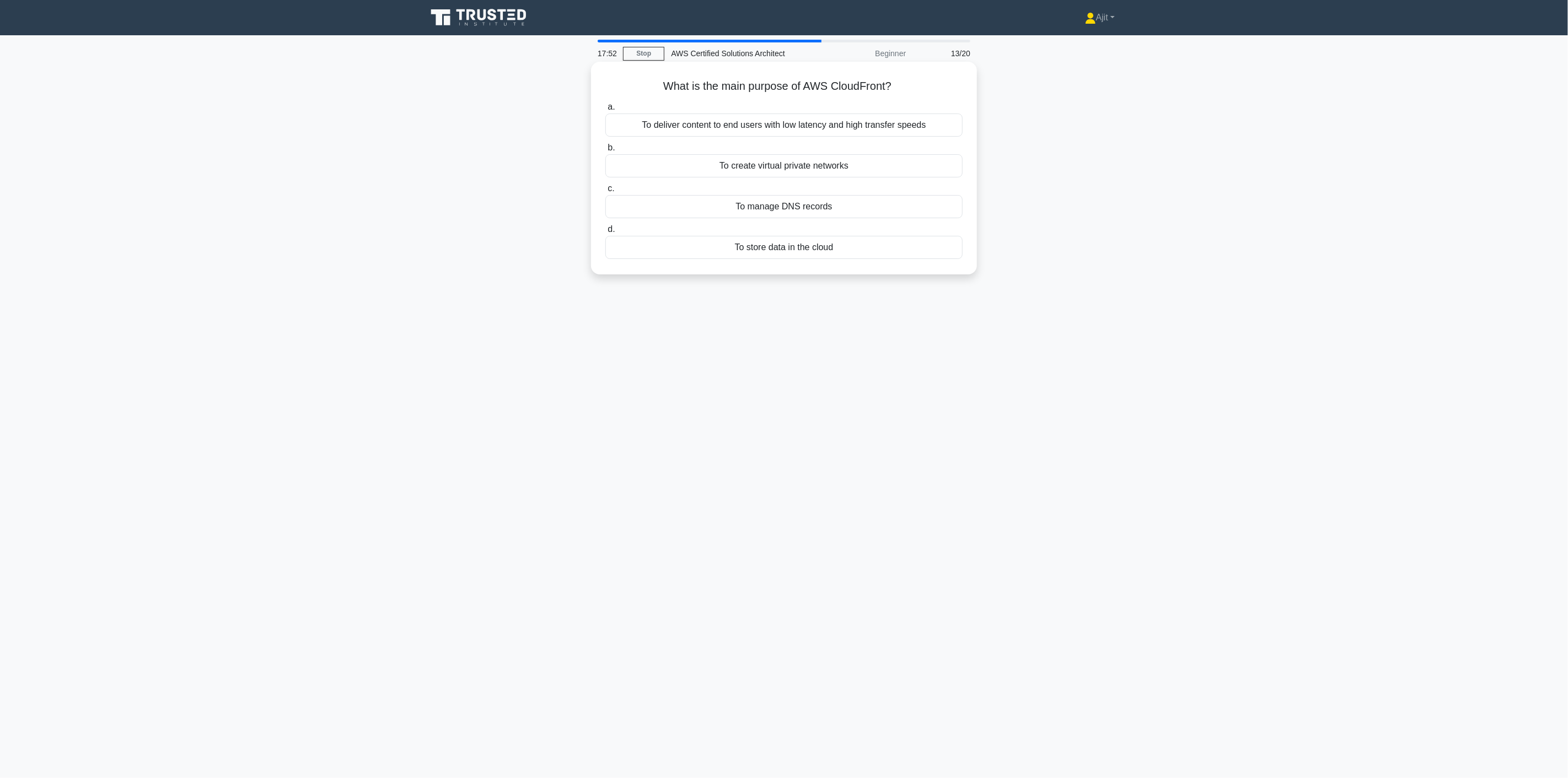 click on "To deliver content to end users with low latency and high transfer speeds" at bounding box center (784, 125) 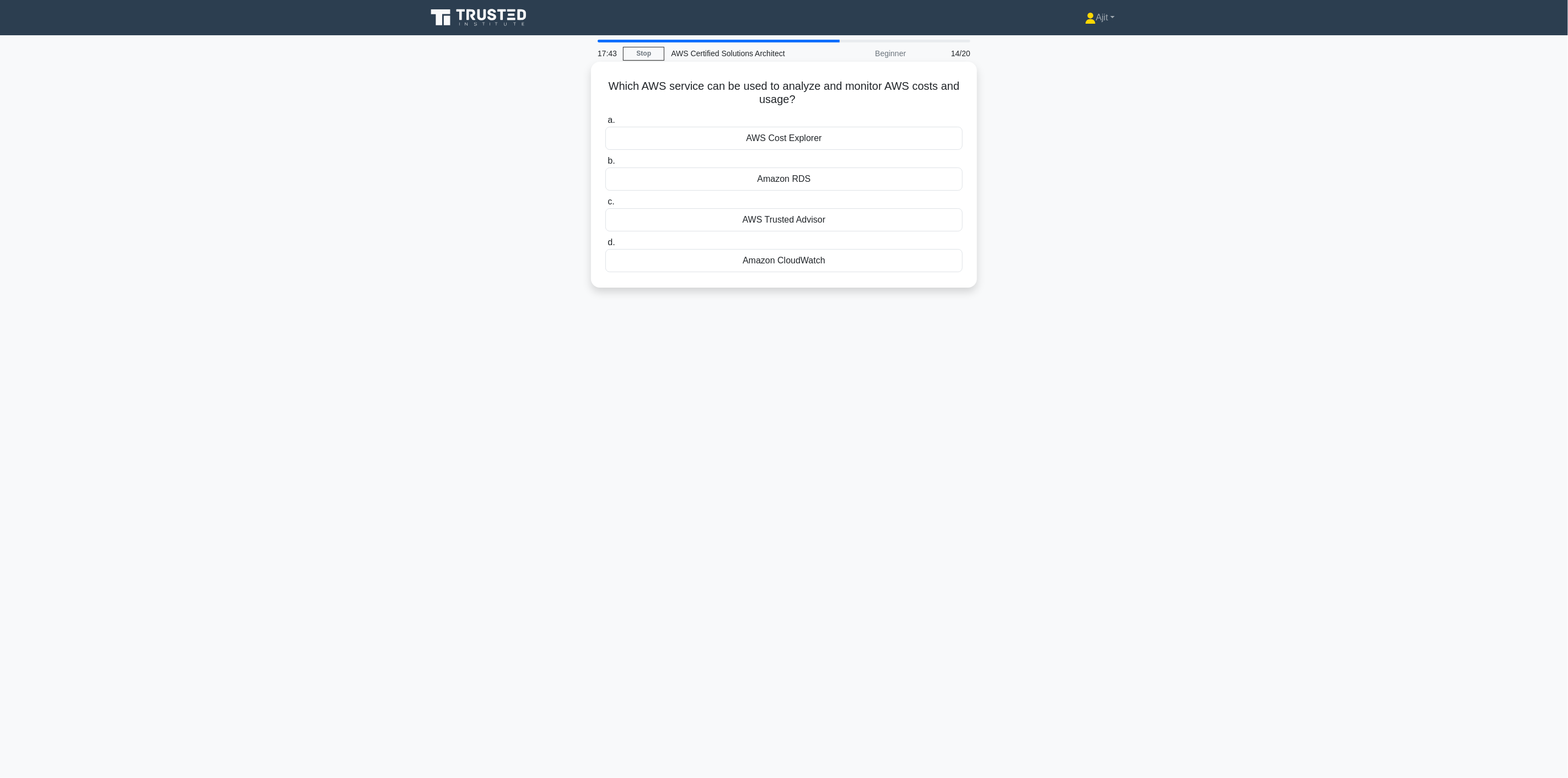 click on "AWS Cost Explorer" at bounding box center [784, 138] 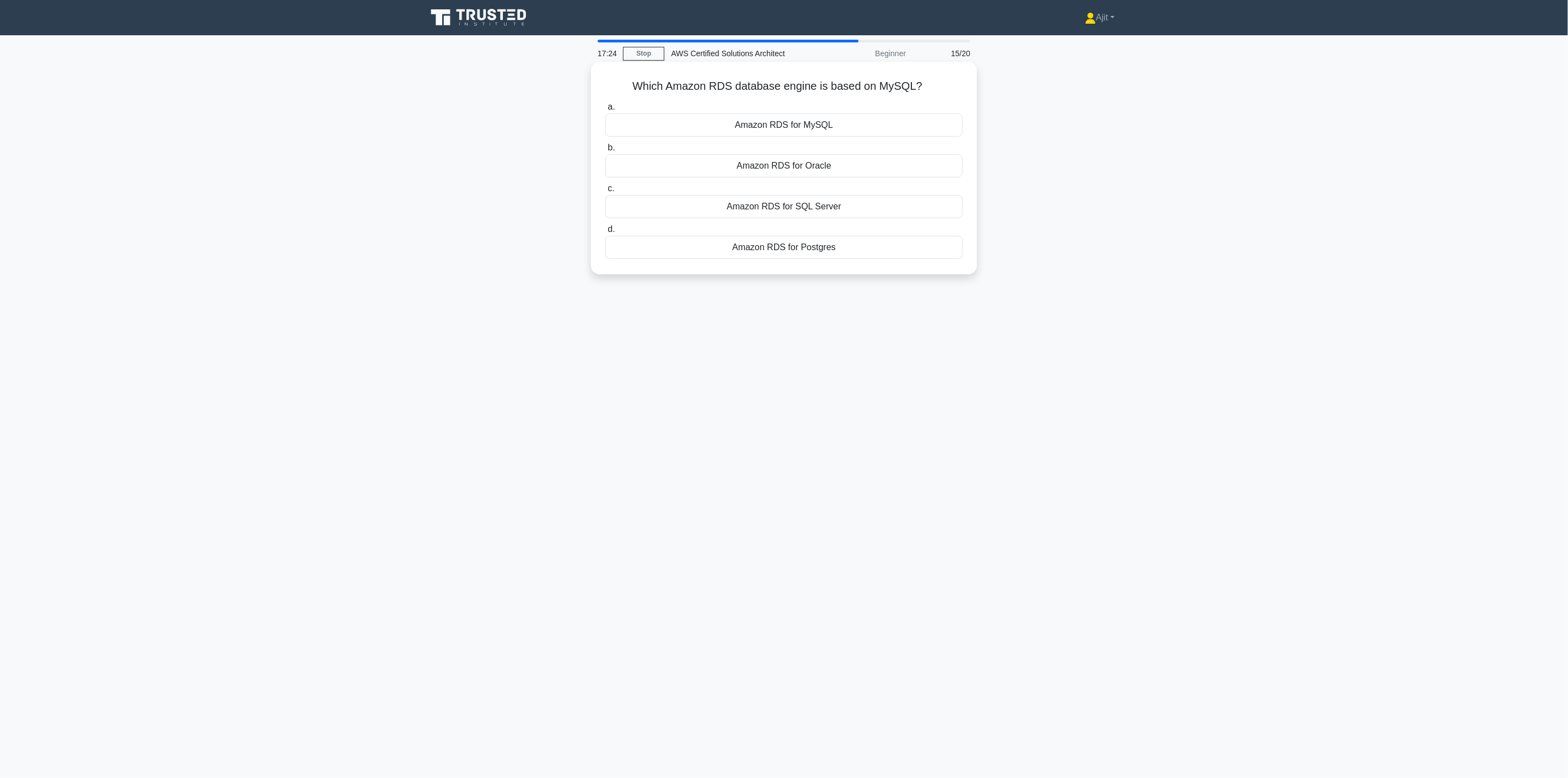 click on "Amazon RDS for Postgres" at bounding box center (784, 247) 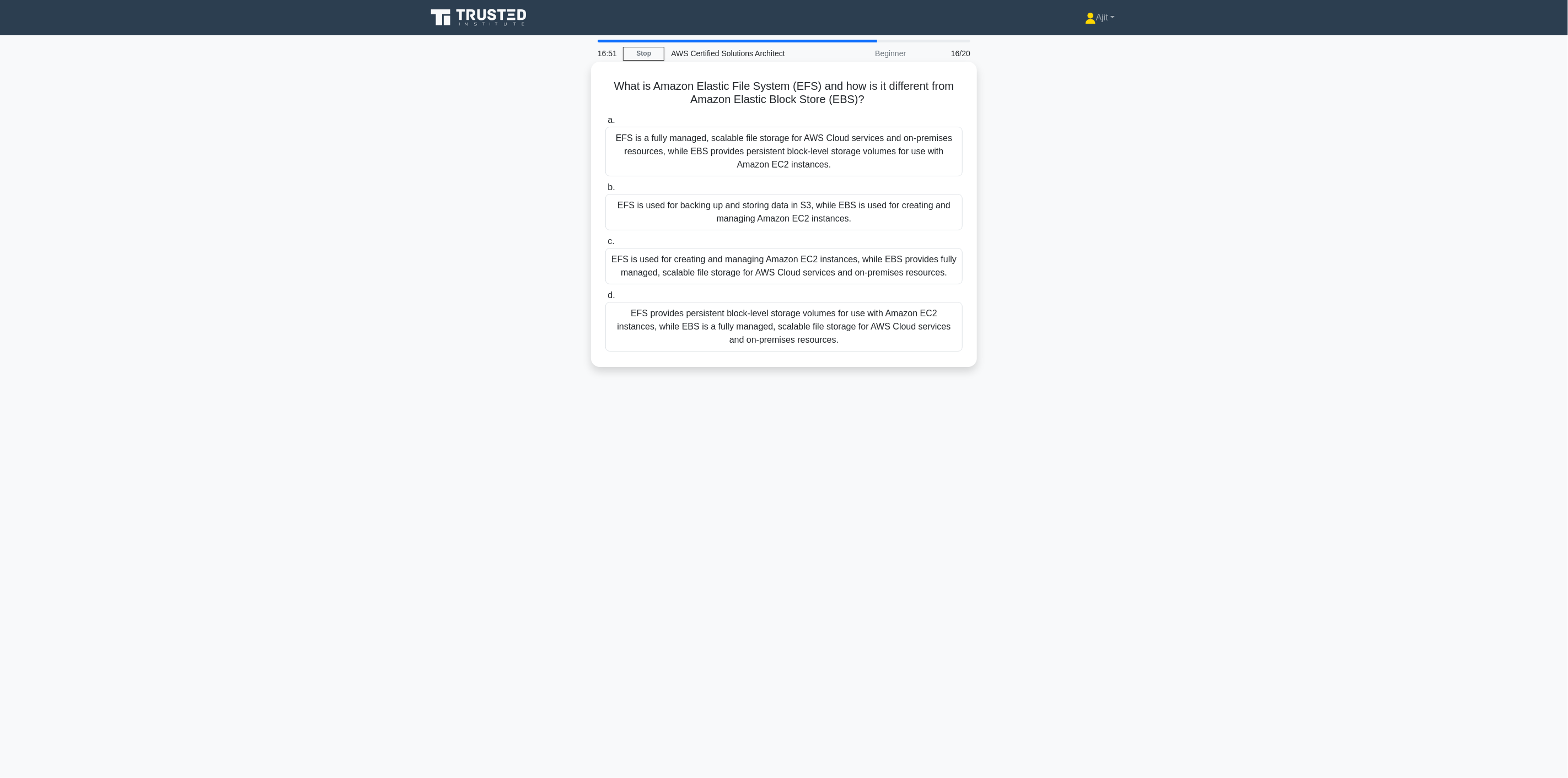 click on "EFS is a fully managed, scalable file storage for AWS Cloud services and on-premises resources, while EBS provides persistent block-level storage volumes for use with Amazon EC2 instances." at bounding box center (784, 152) 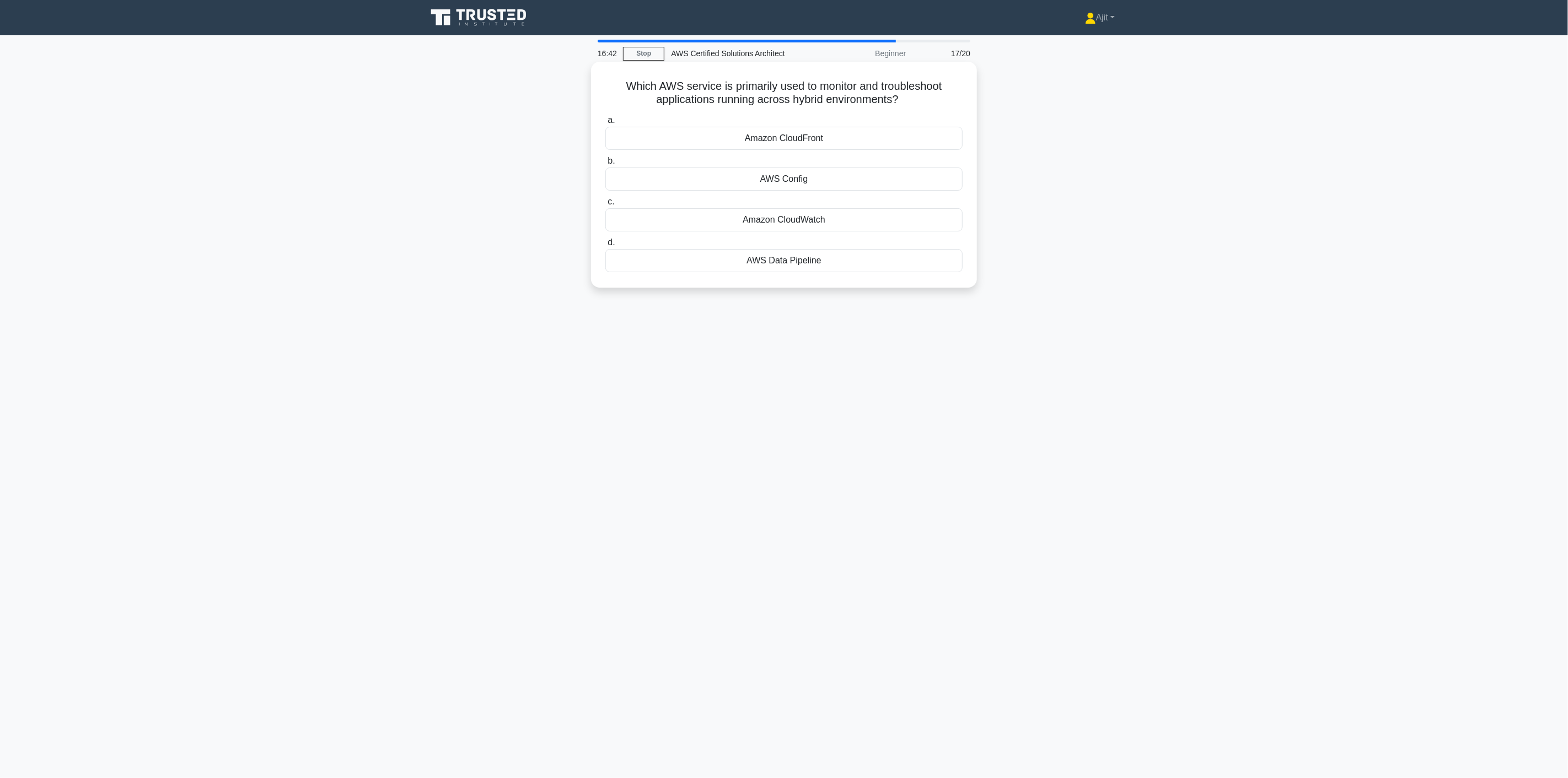 click on "AWS Config" at bounding box center (784, 179) 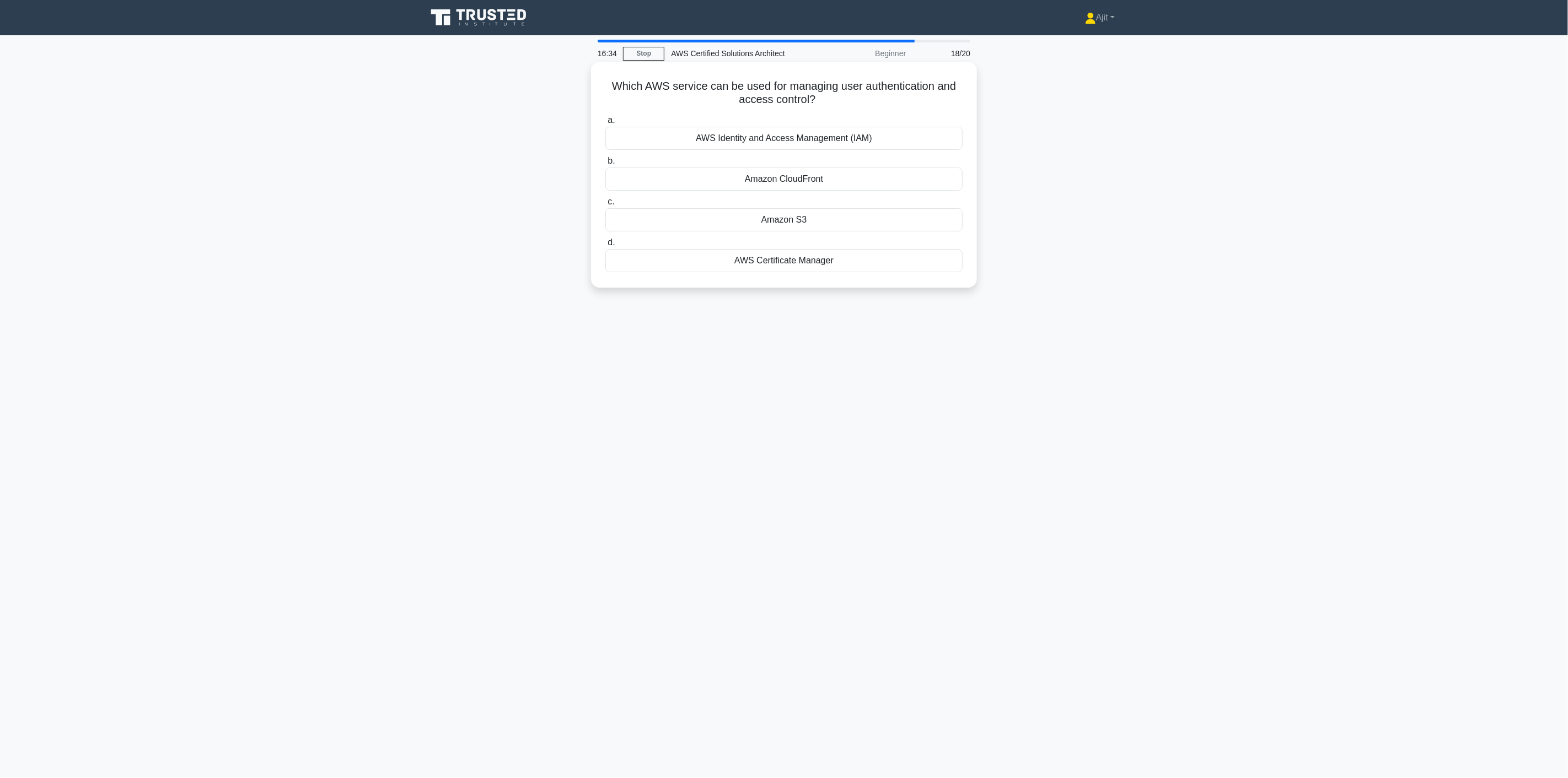 click on "AWS Identity and Access Management (IAM)" at bounding box center [784, 138] 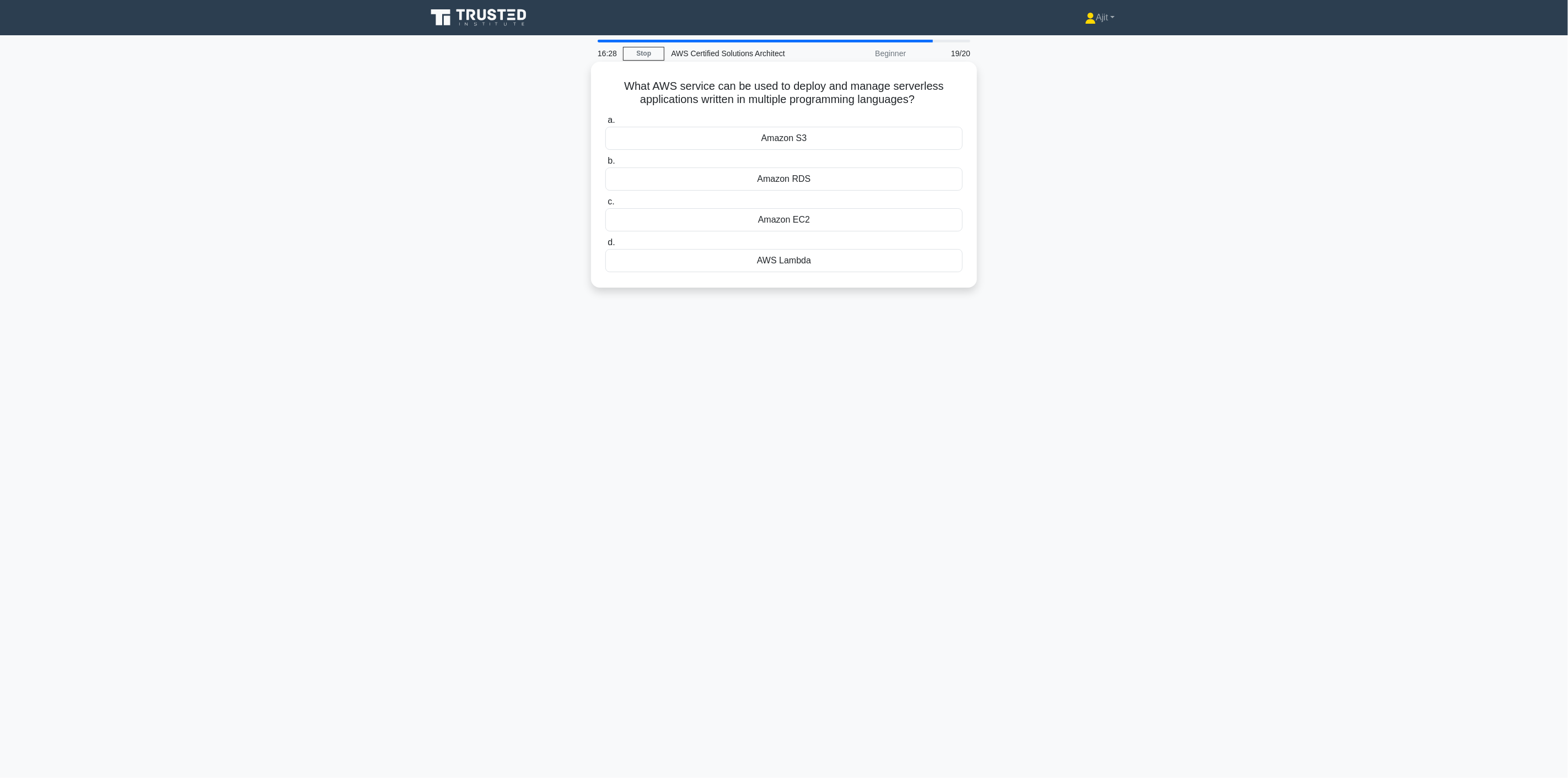 click on "AWS Lambda" at bounding box center (784, 261) 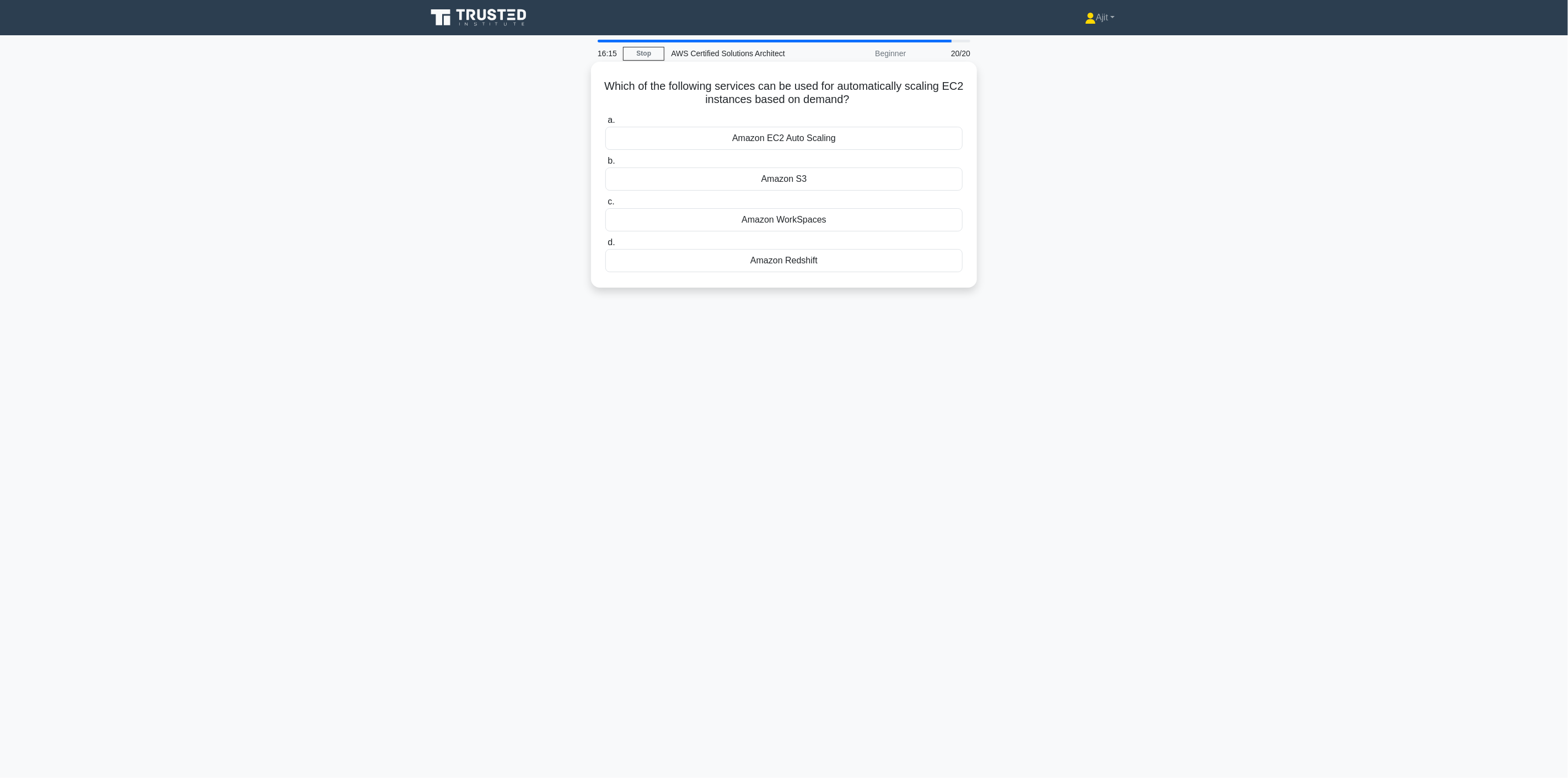 click on "Amazon EC2 Auto Scaling" at bounding box center (784, 138) 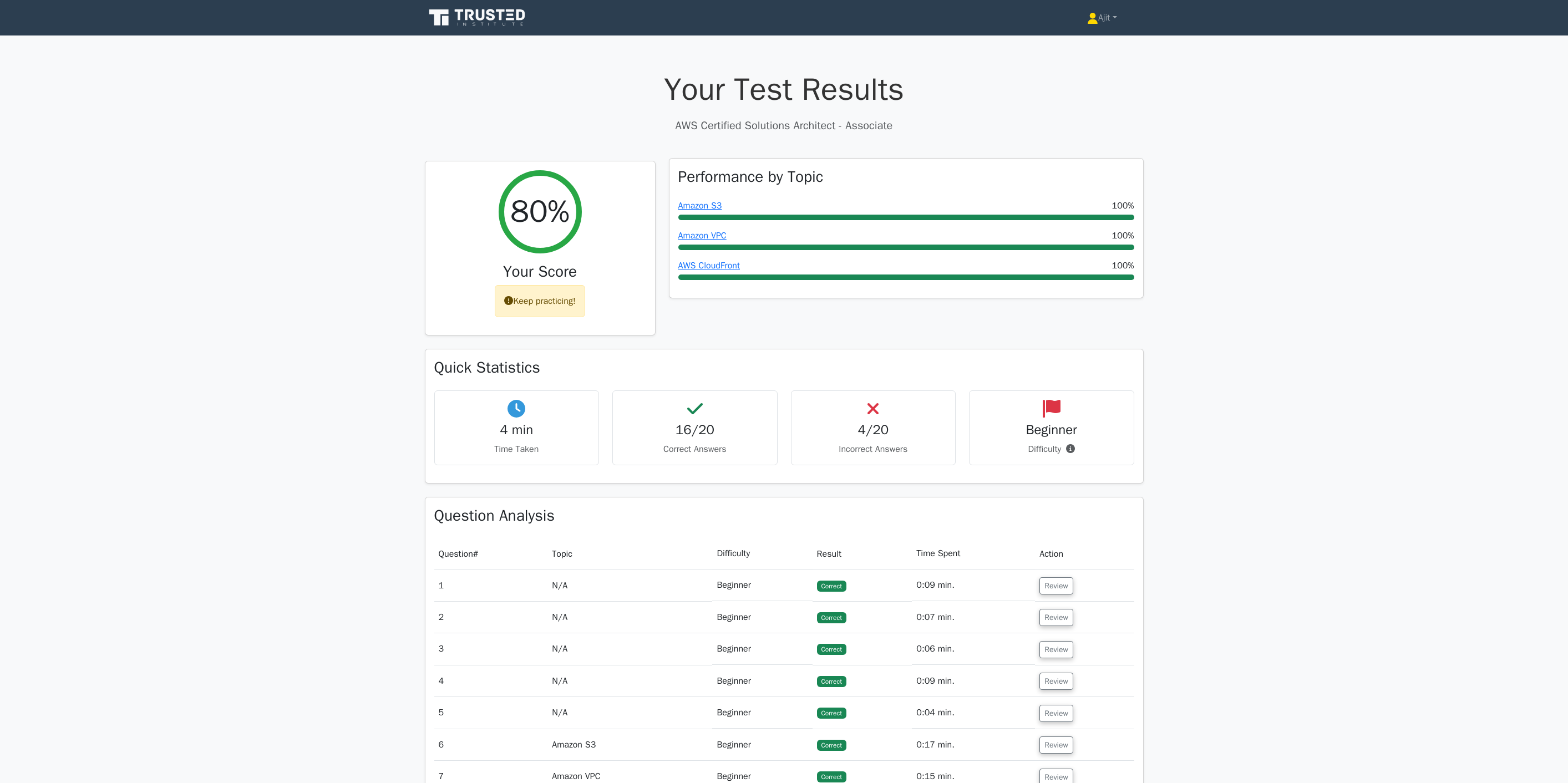 scroll, scrollTop: 0, scrollLeft: 0, axis: both 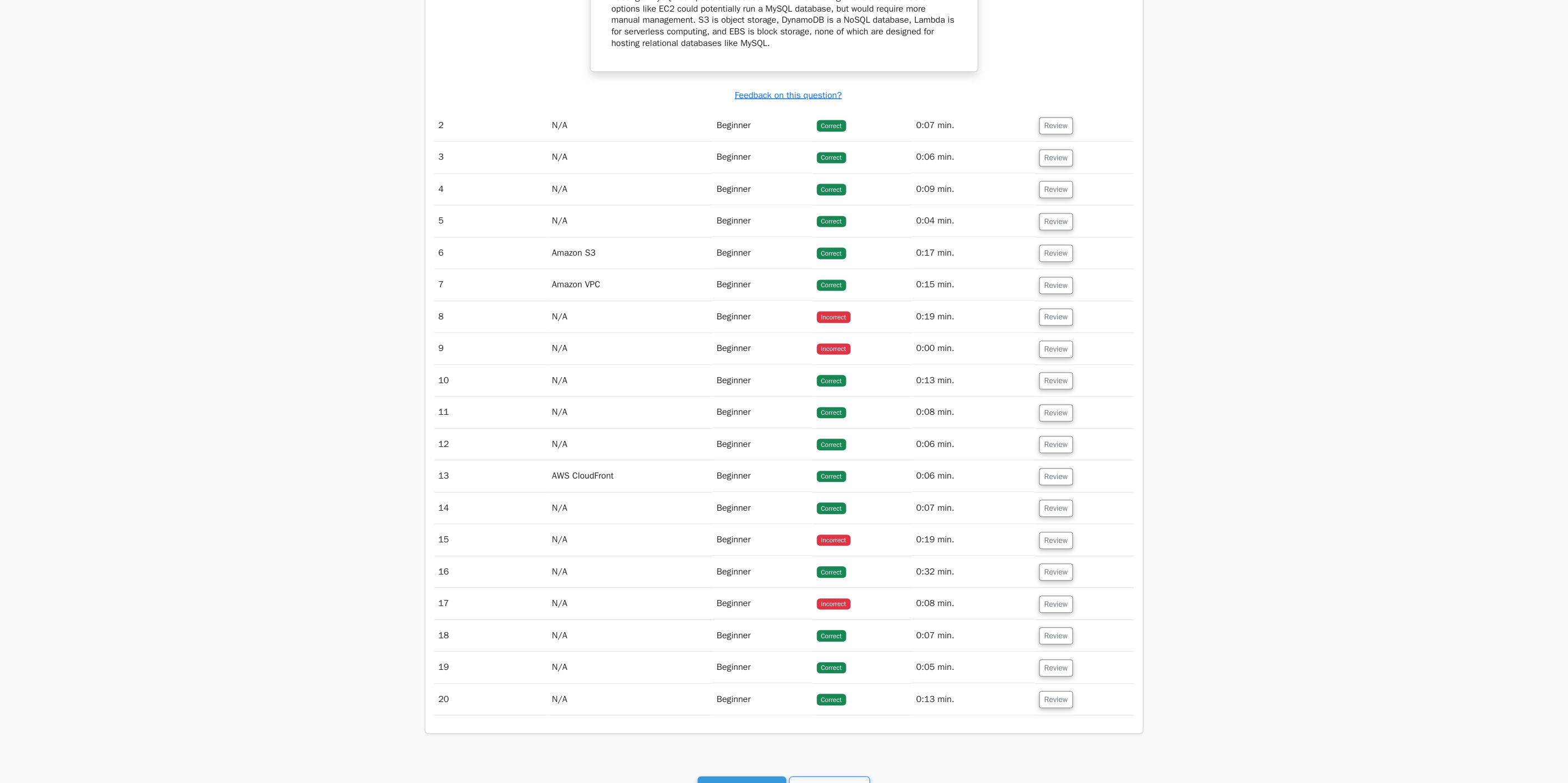 click on "Review" at bounding box center (1084, 317) 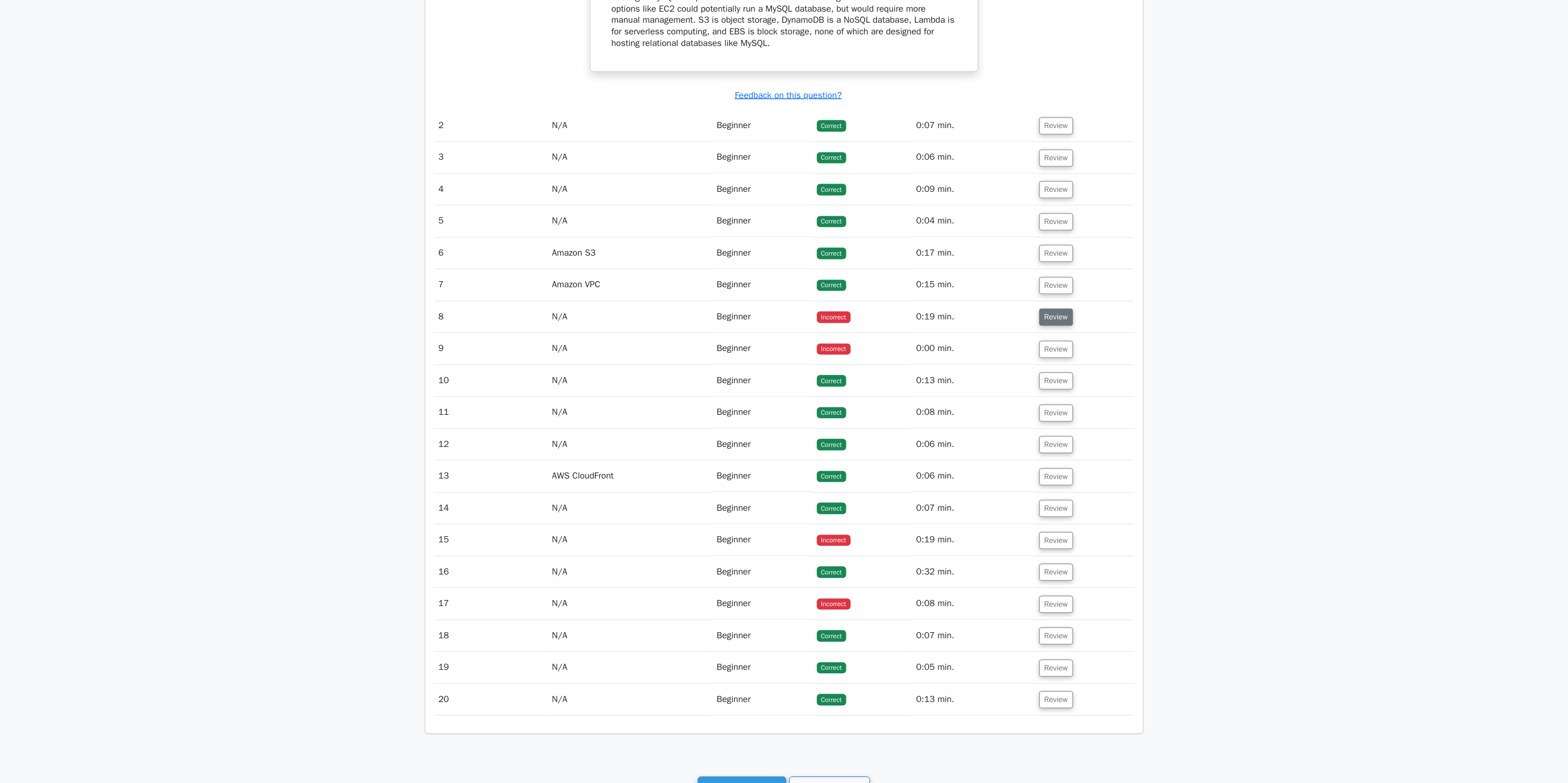 click on "Review" at bounding box center [1056, 317] 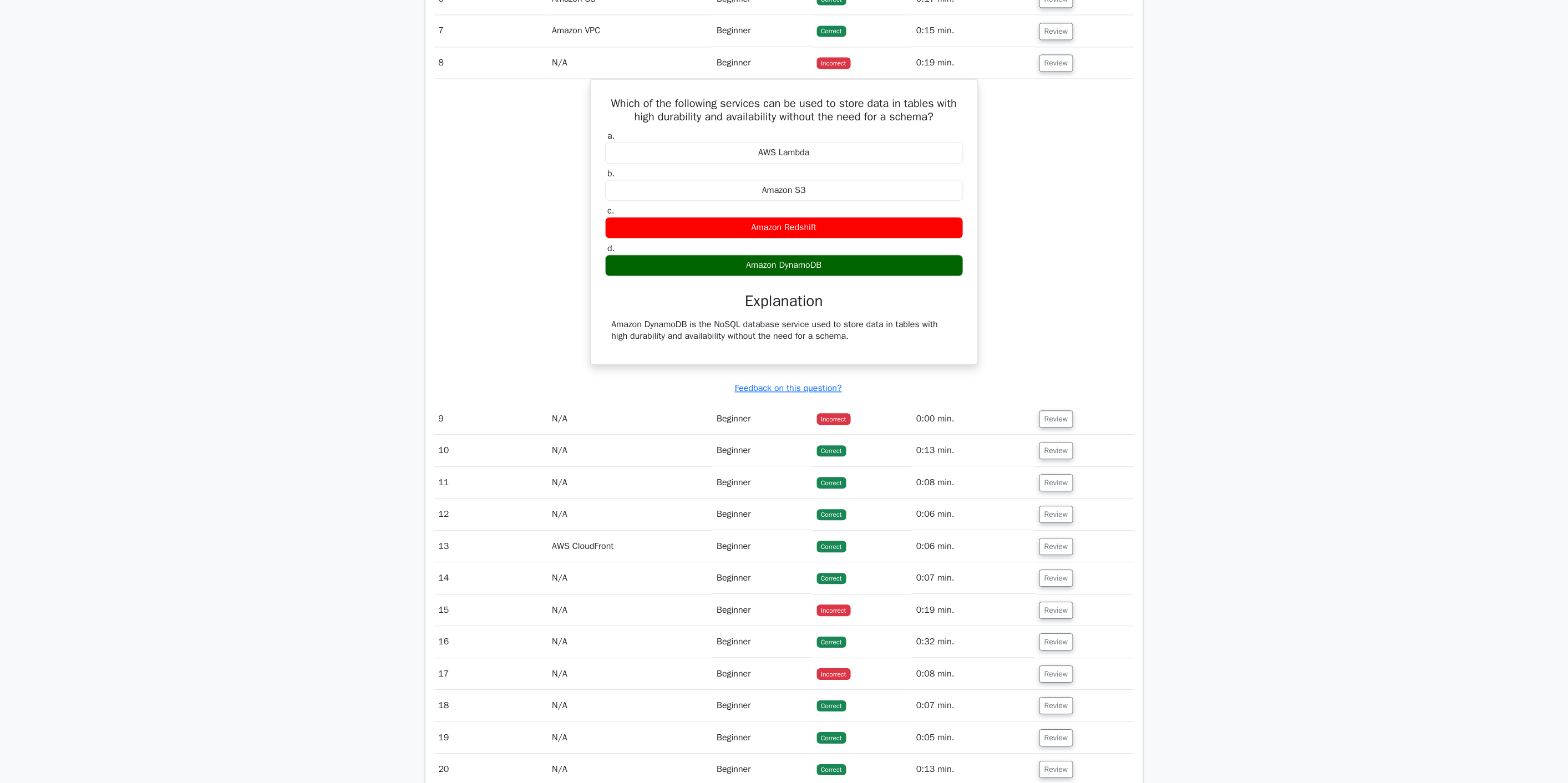 scroll, scrollTop: 1201, scrollLeft: 0, axis: vertical 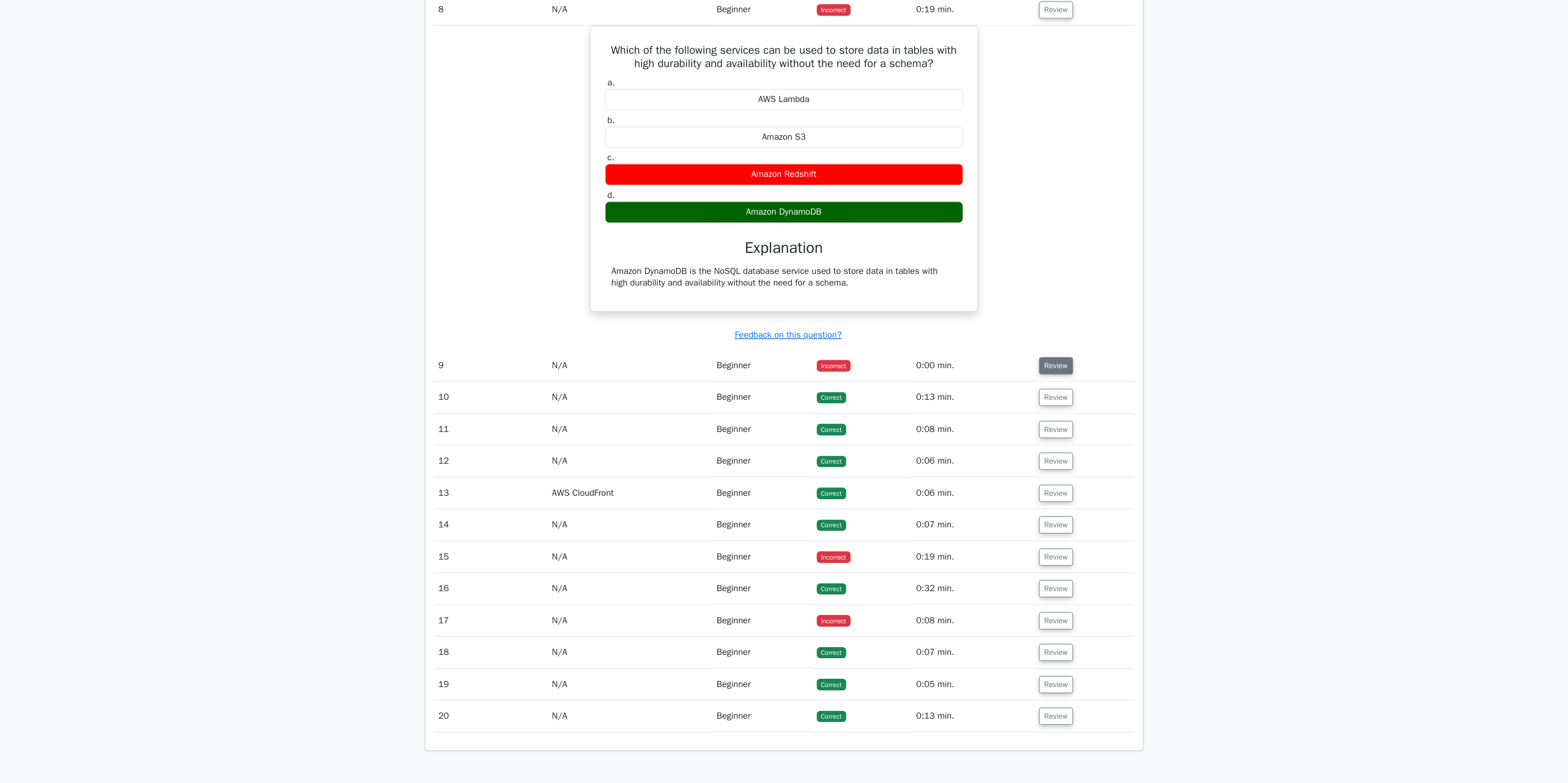 click on "Review" at bounding box center (1056, 365) 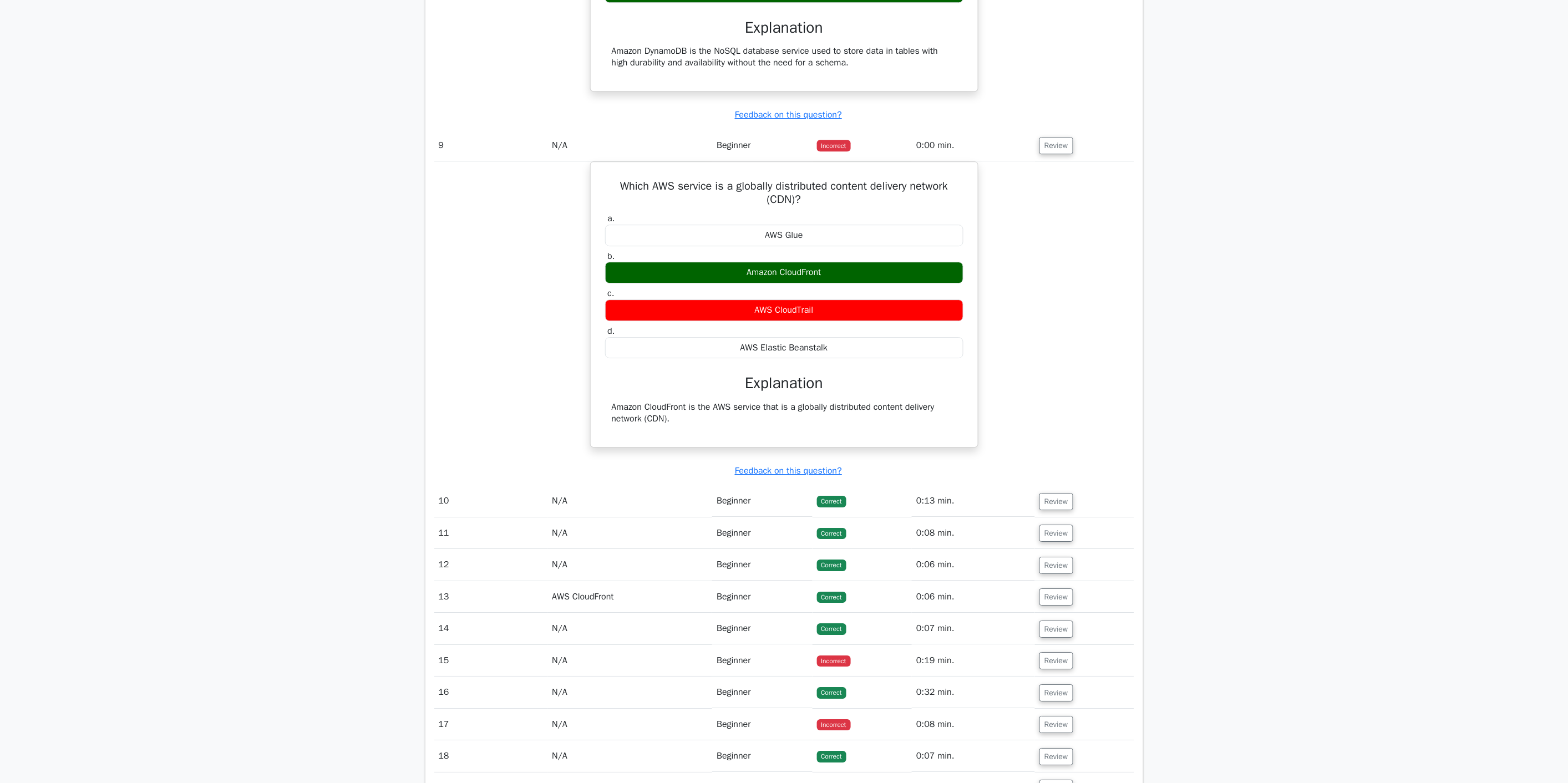 scroll, scrollTop: 1448, scrollLeft: 0, axis: vertical 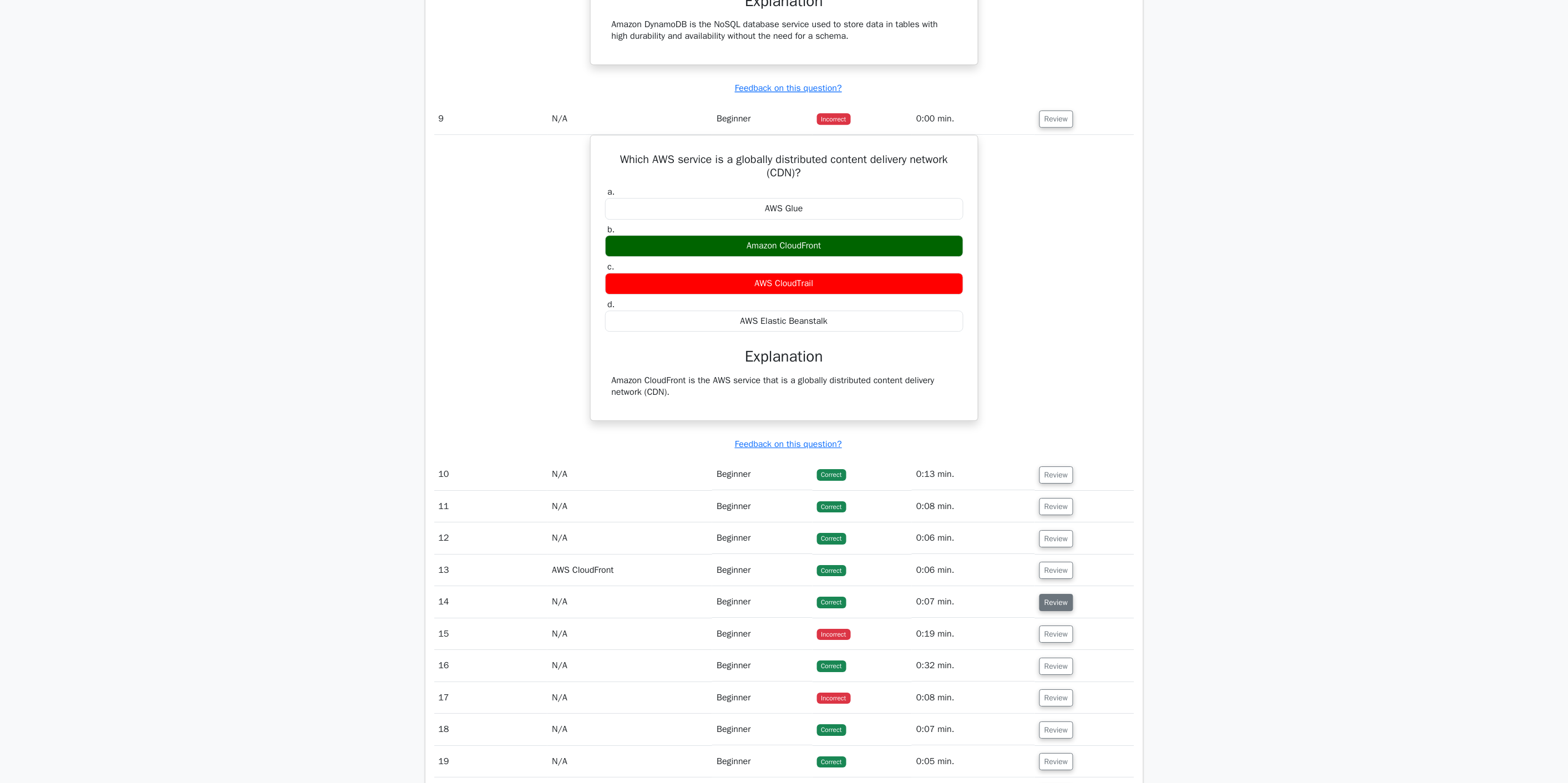 click on "Review" at bounding box center (1056, 602) 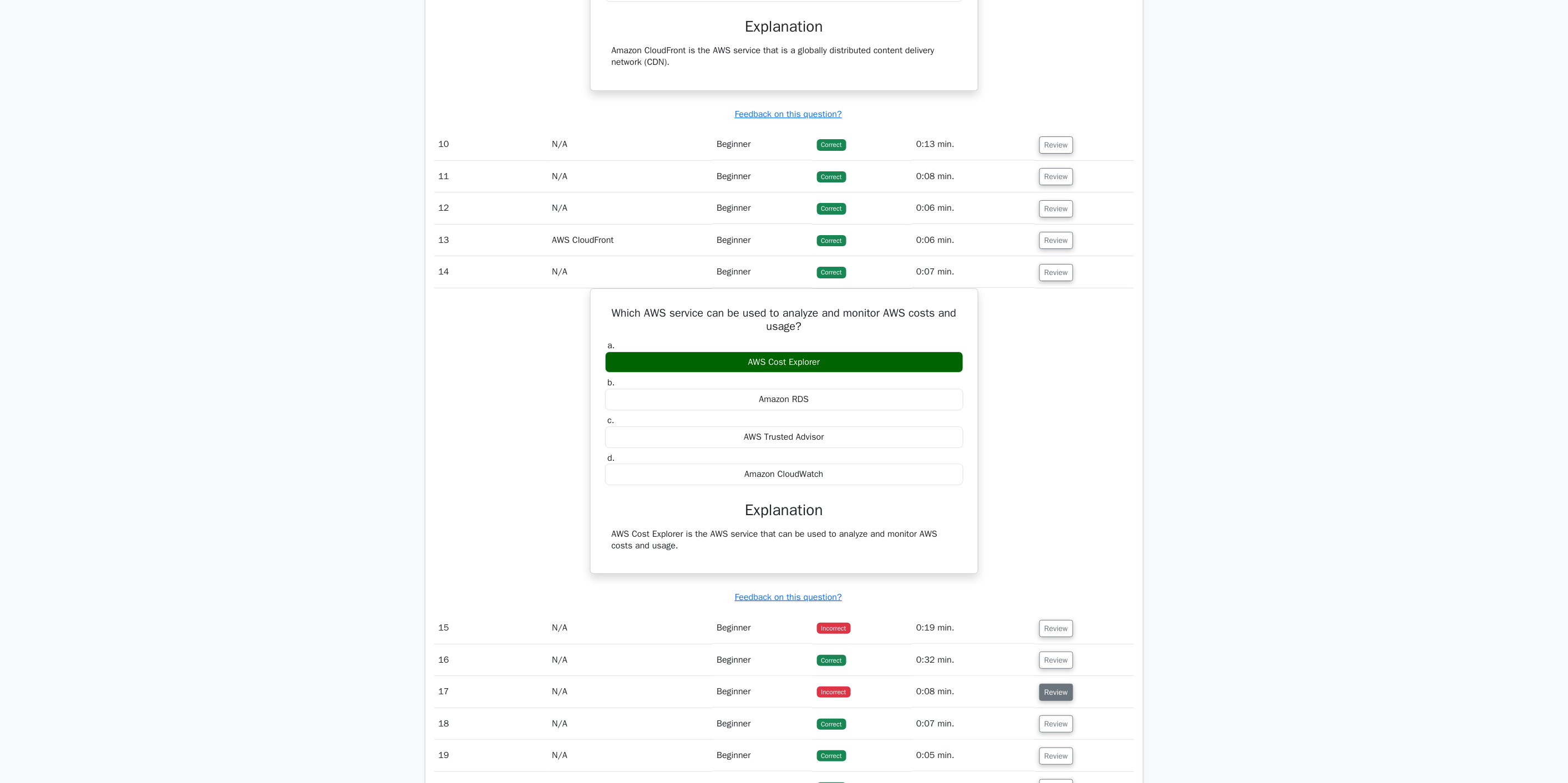 scroll, scrollTop: 1817, scrollLeft: 0, axis: vertical 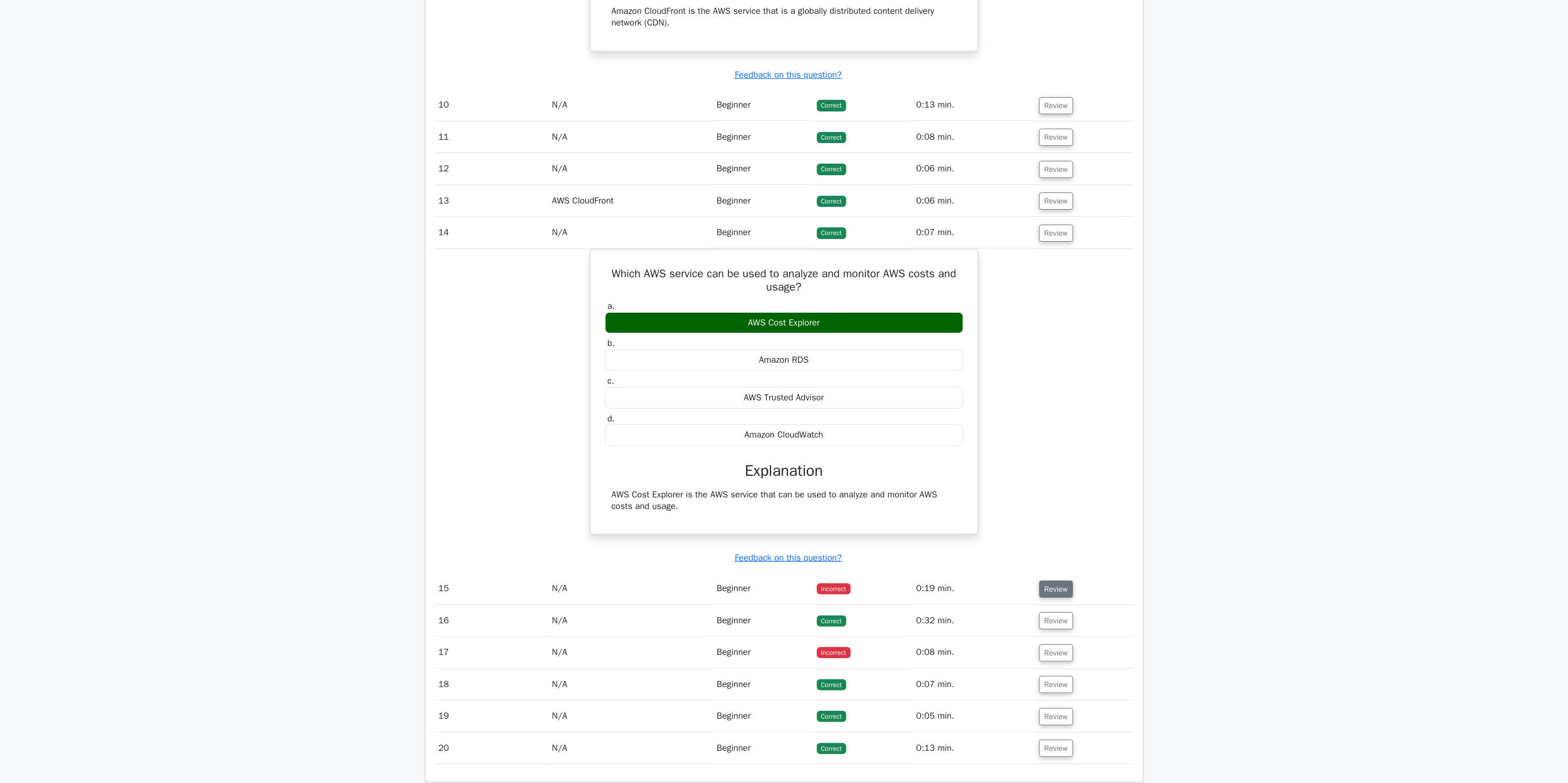 click on "Review" at bounding box center [1056, 589] 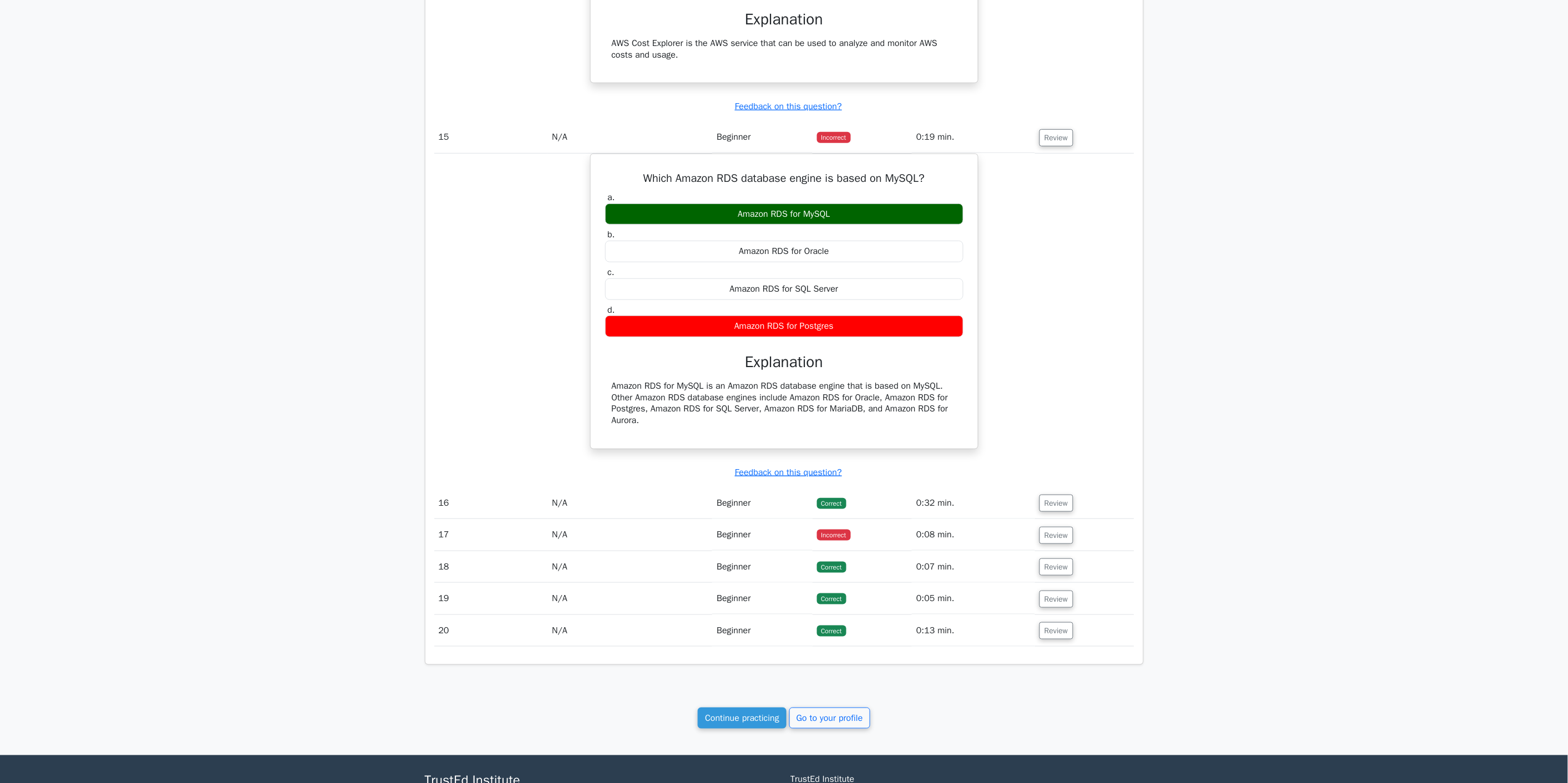 scroll, scrollTop: 2310, scrollLeft: 0, axis: vertical 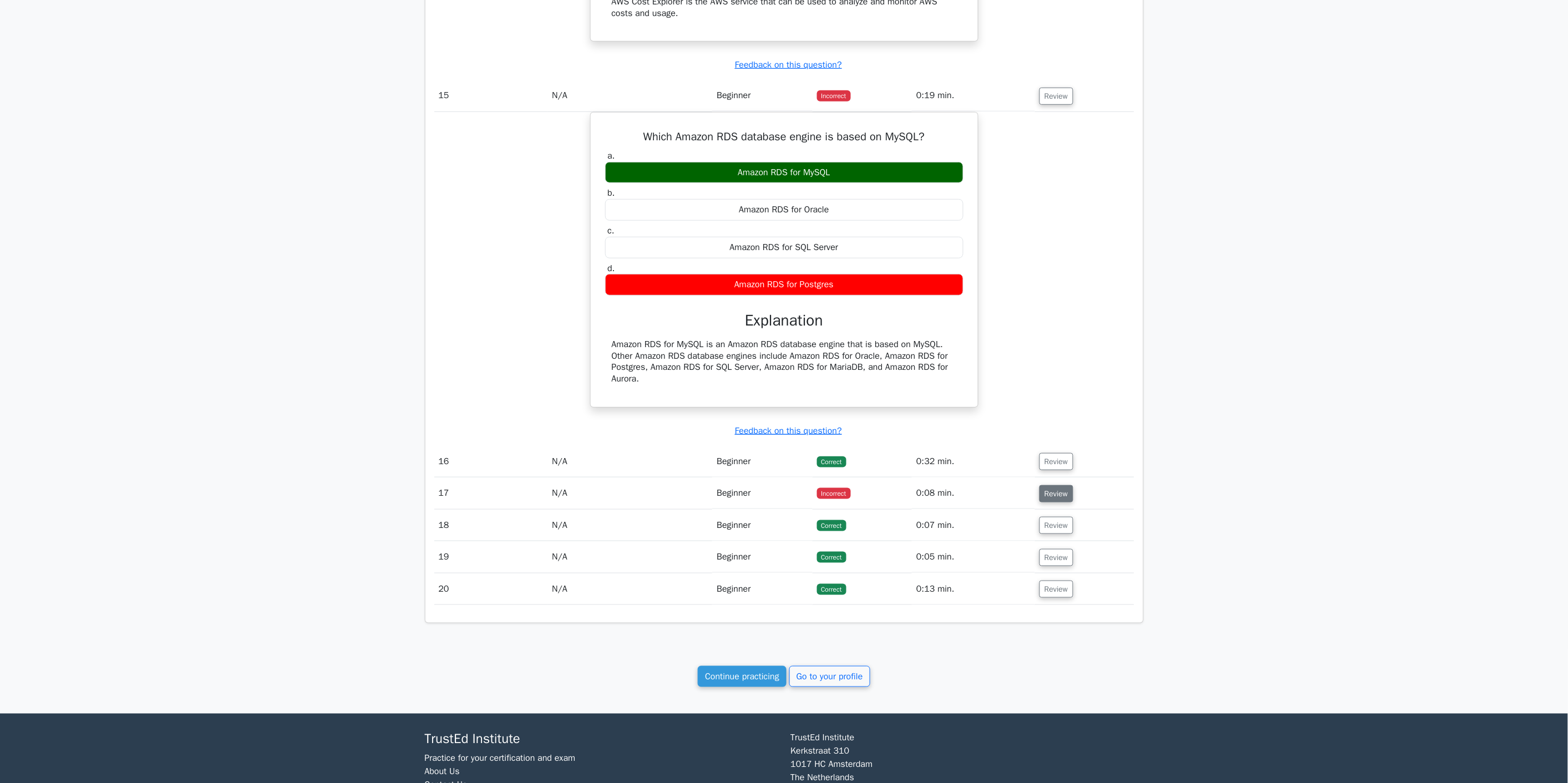 click on "Review" at bounding box center (1056, 494) 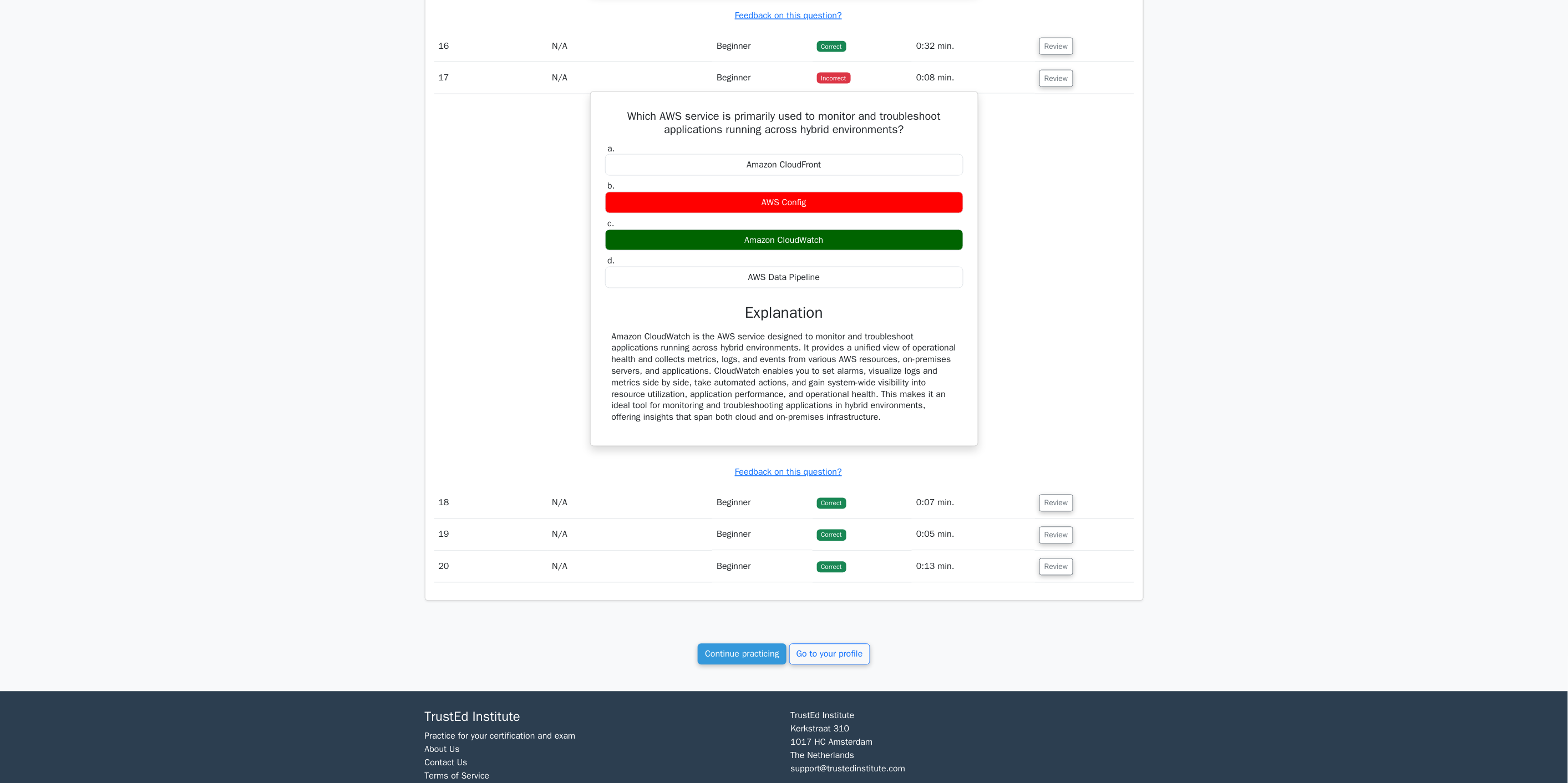 scroll, scrollTop: 2779, scrollLeft: 0, axis: vertical 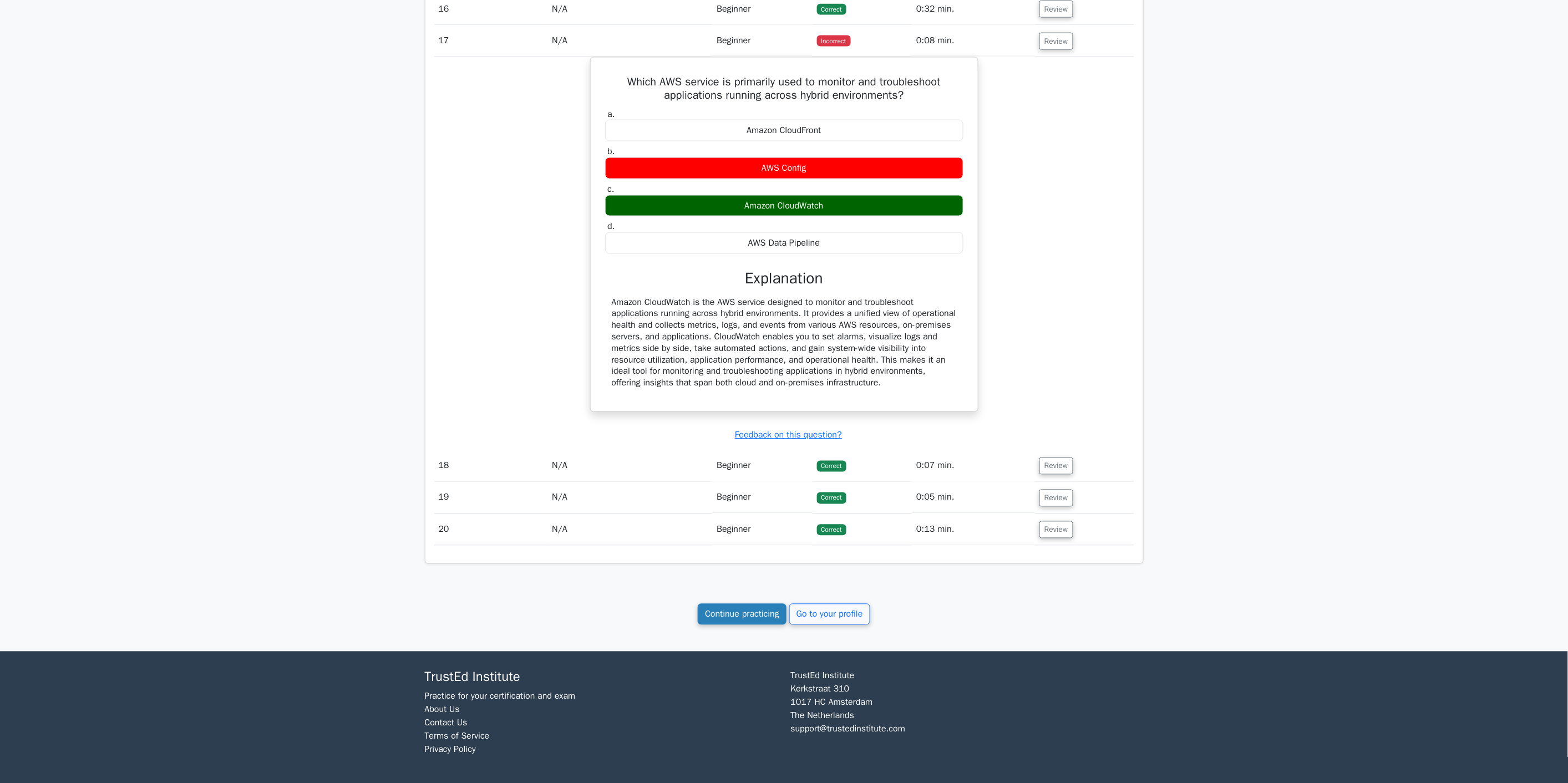 click on "Continue practicing" at bounding box center [742, 614] 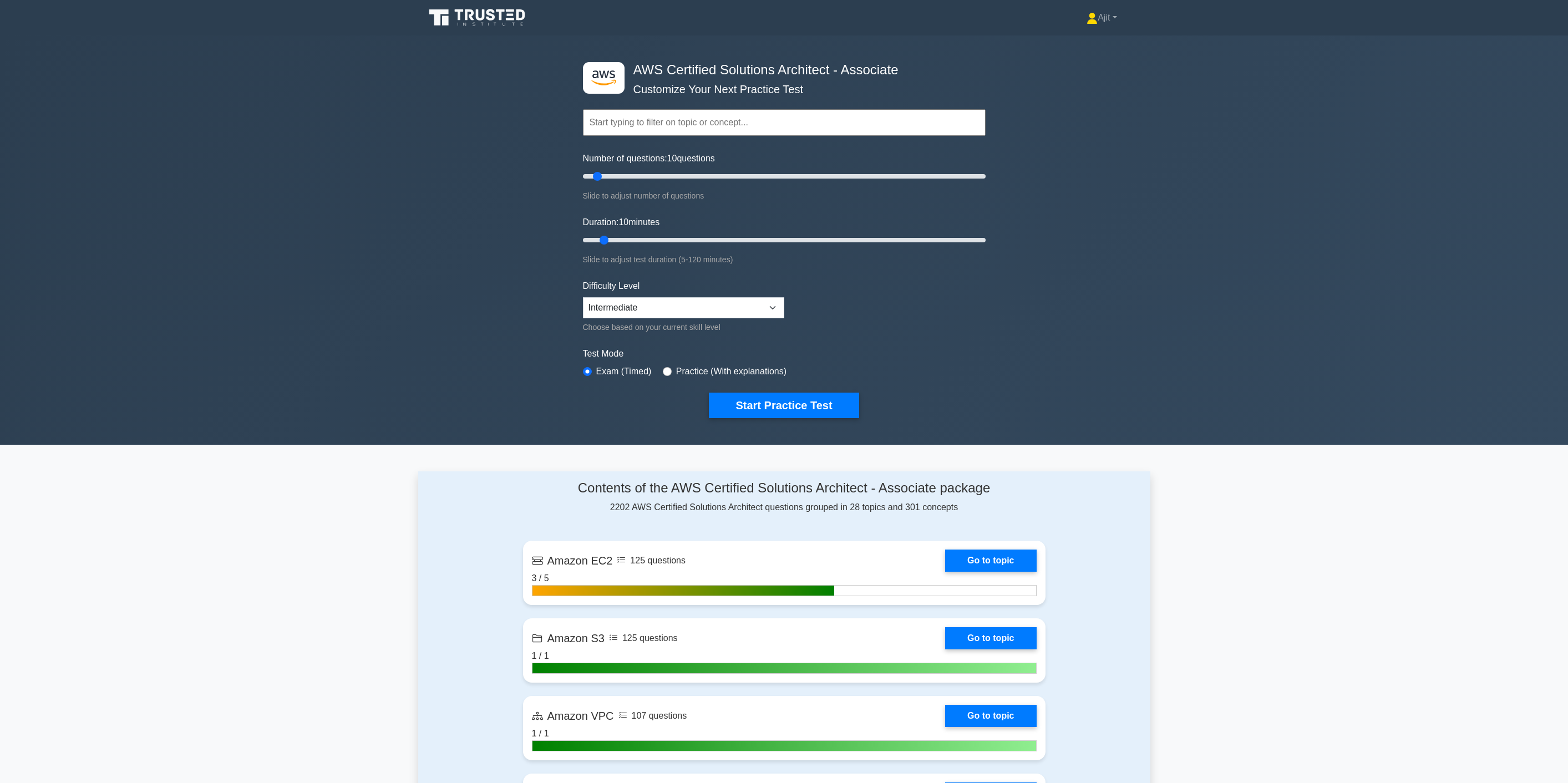 scroll, scrollTop: 0, scrollLeft: 0, axis: both 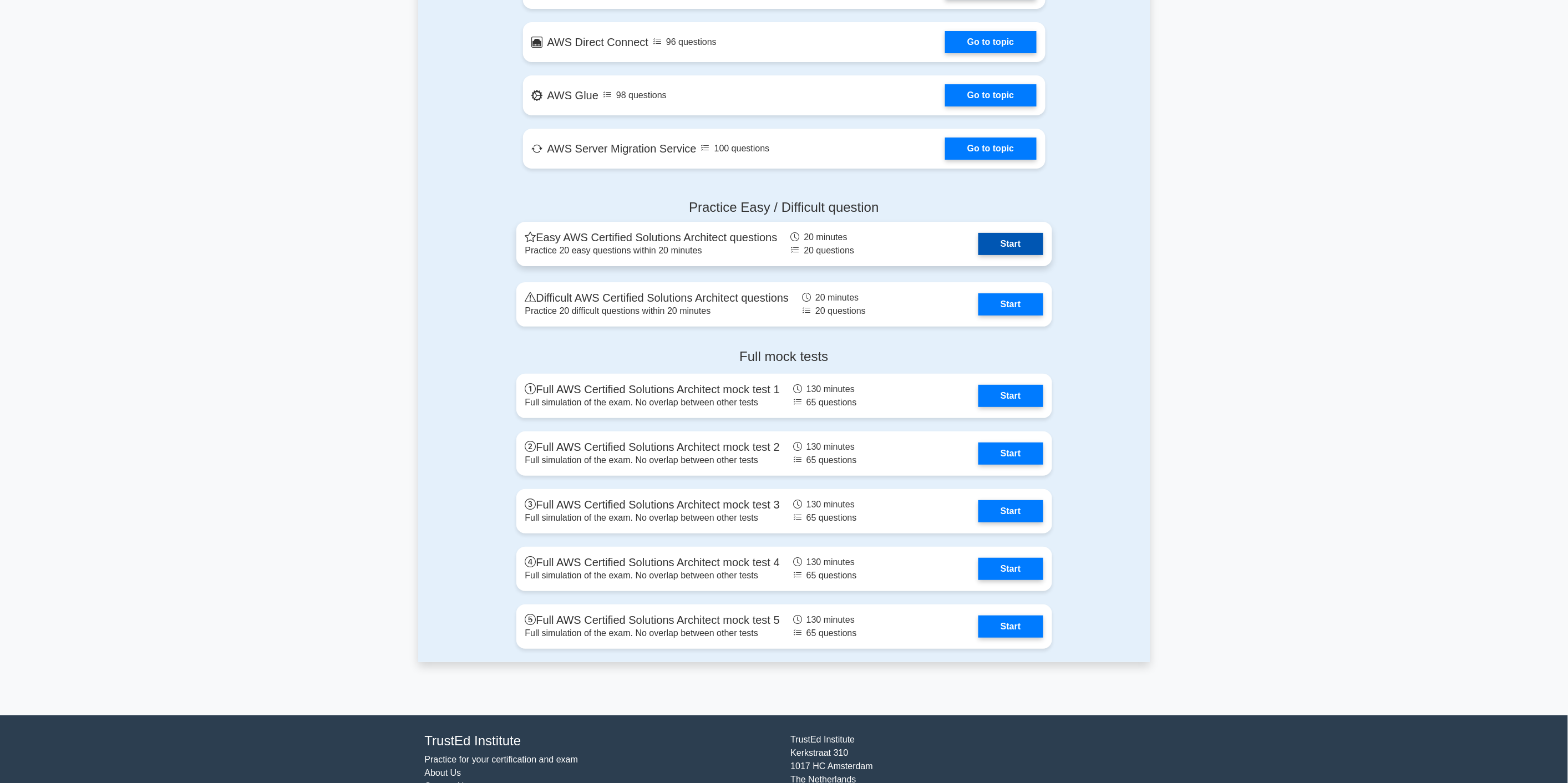 click on "Start" at bounding box center [1011, 244] 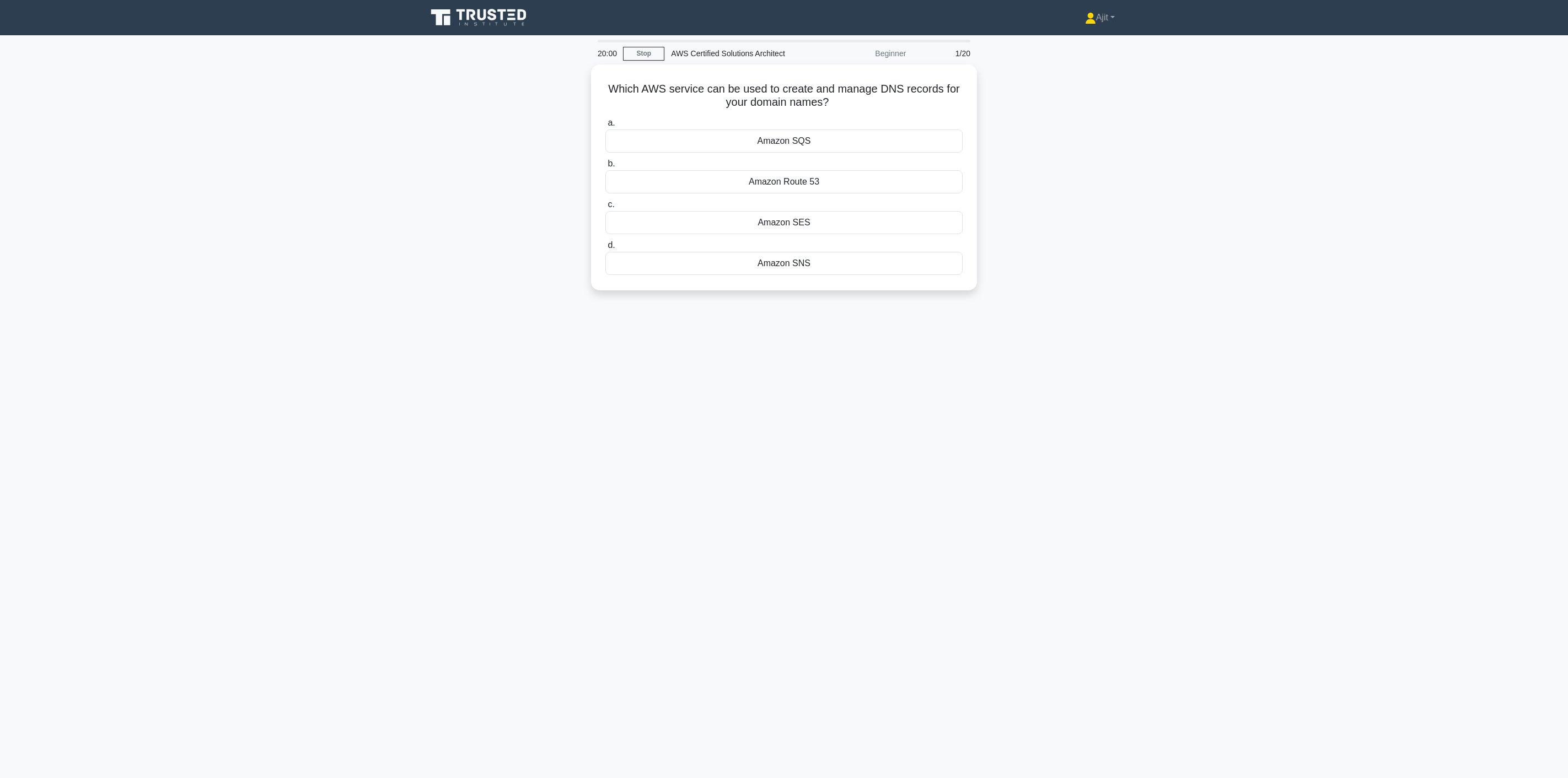 scroll, scrollTop: 0, scrollLeft: 0, axis: both 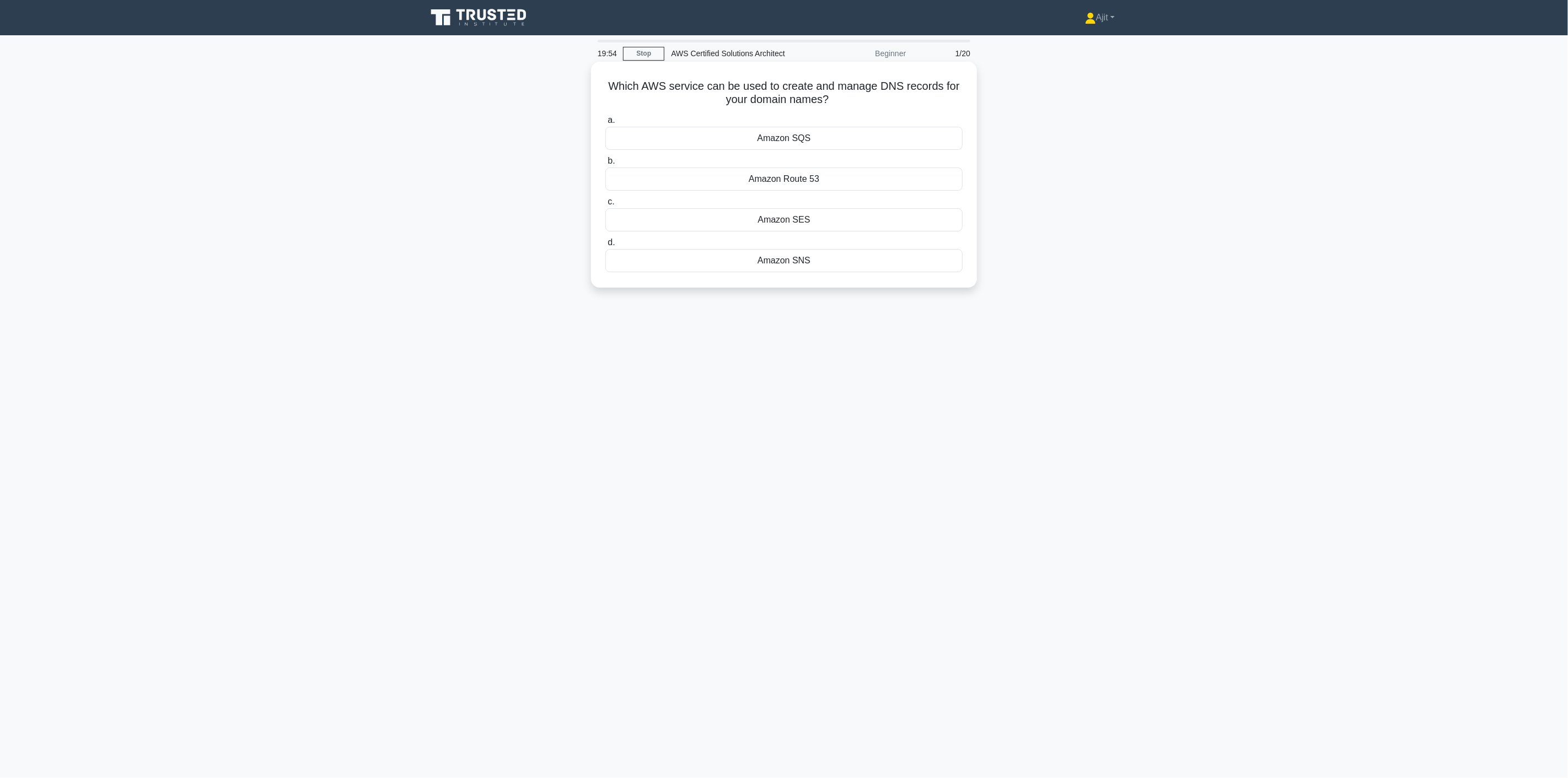 click on "Amazon Route 53" at bounding box center (784, 179) 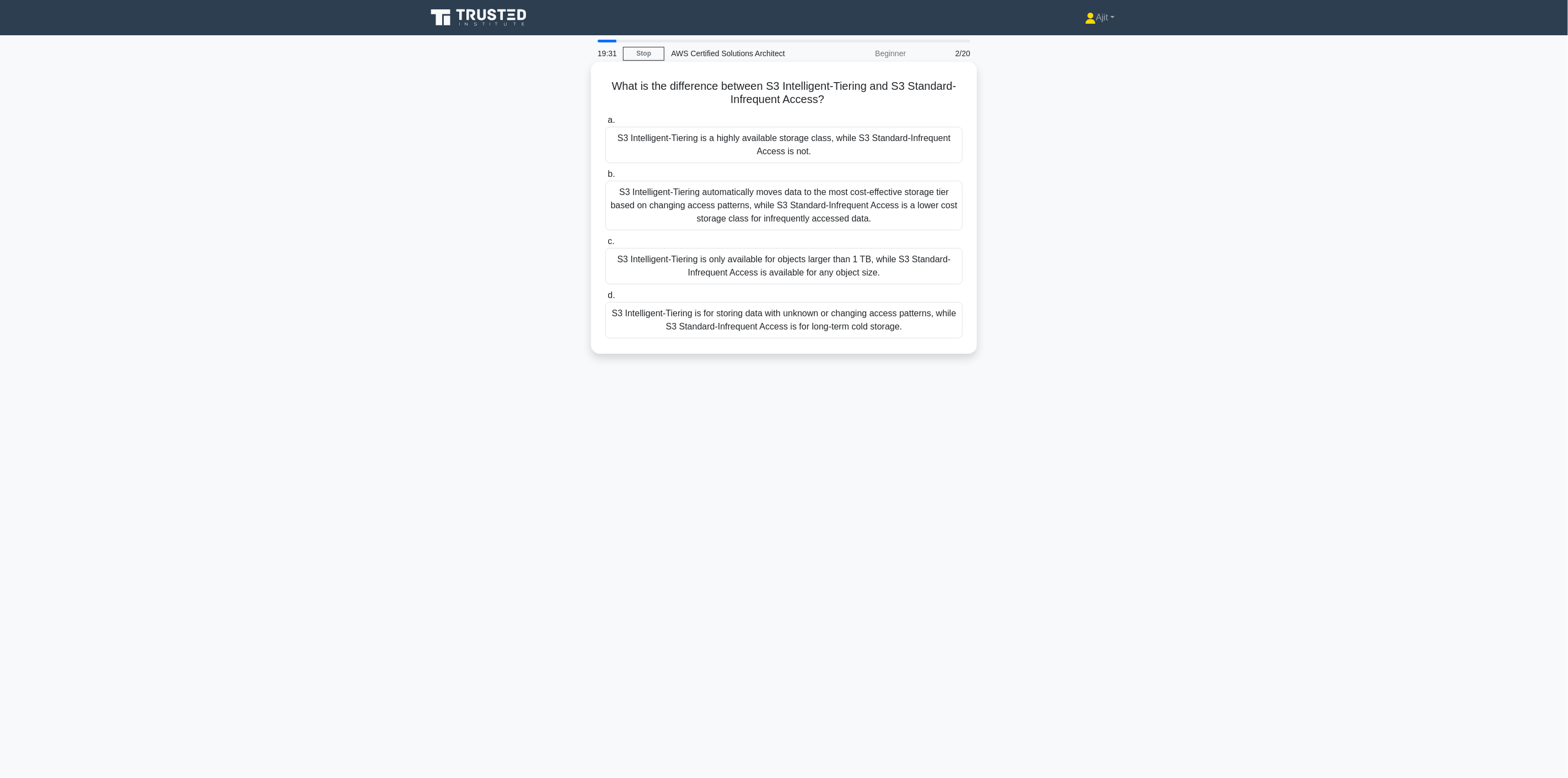 click on "S3 Intelligent-Tiering automatically moves data to the most cost-effective storage tier based on changing access patterns, while S3 Standard-Infrequent Access is a lower cost storage class for infrequently accessed data." at bounding box center [784, 206] 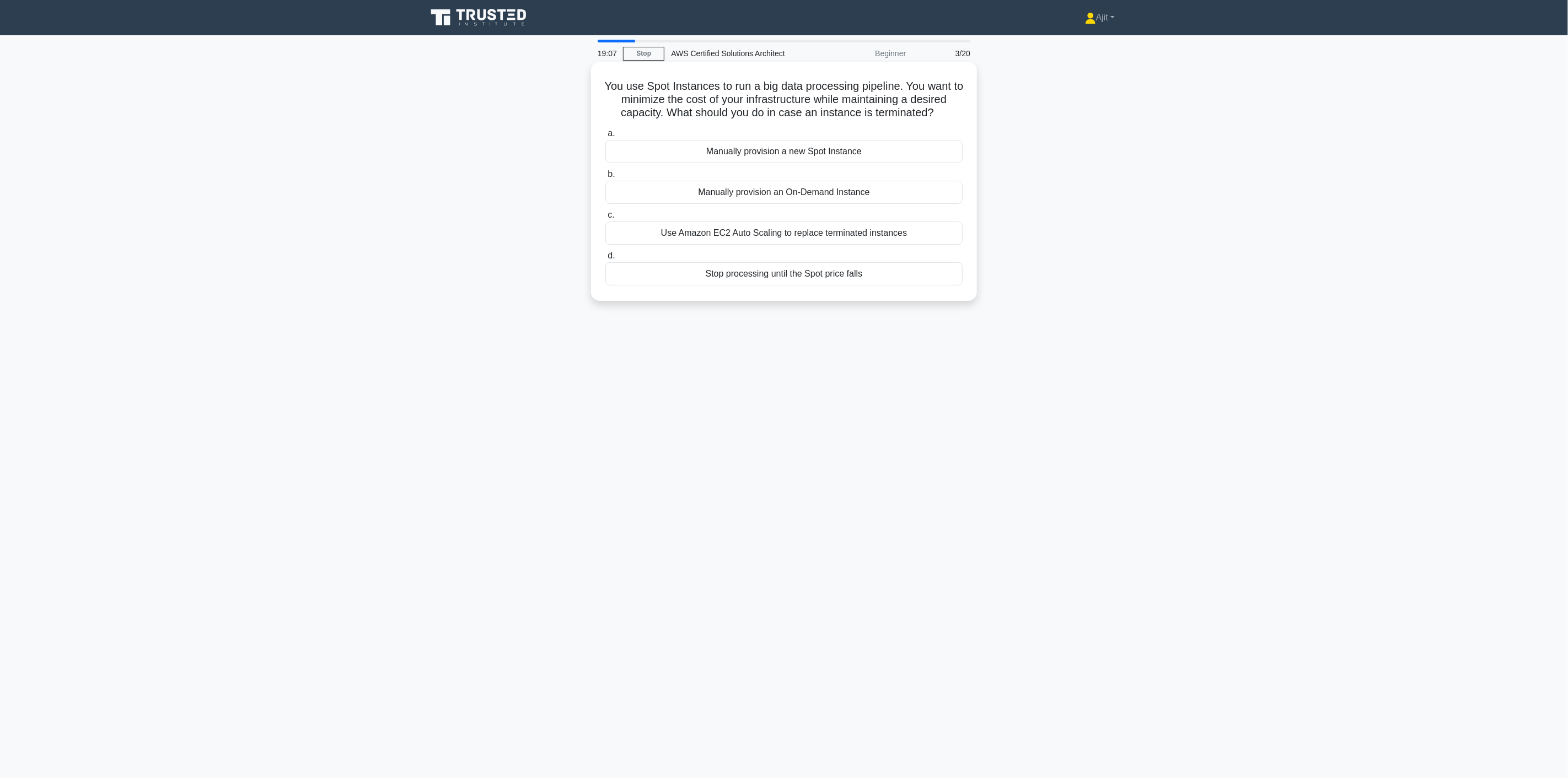 click on "Manually provision a new Spot Instance" at bounding box center (784, 152) 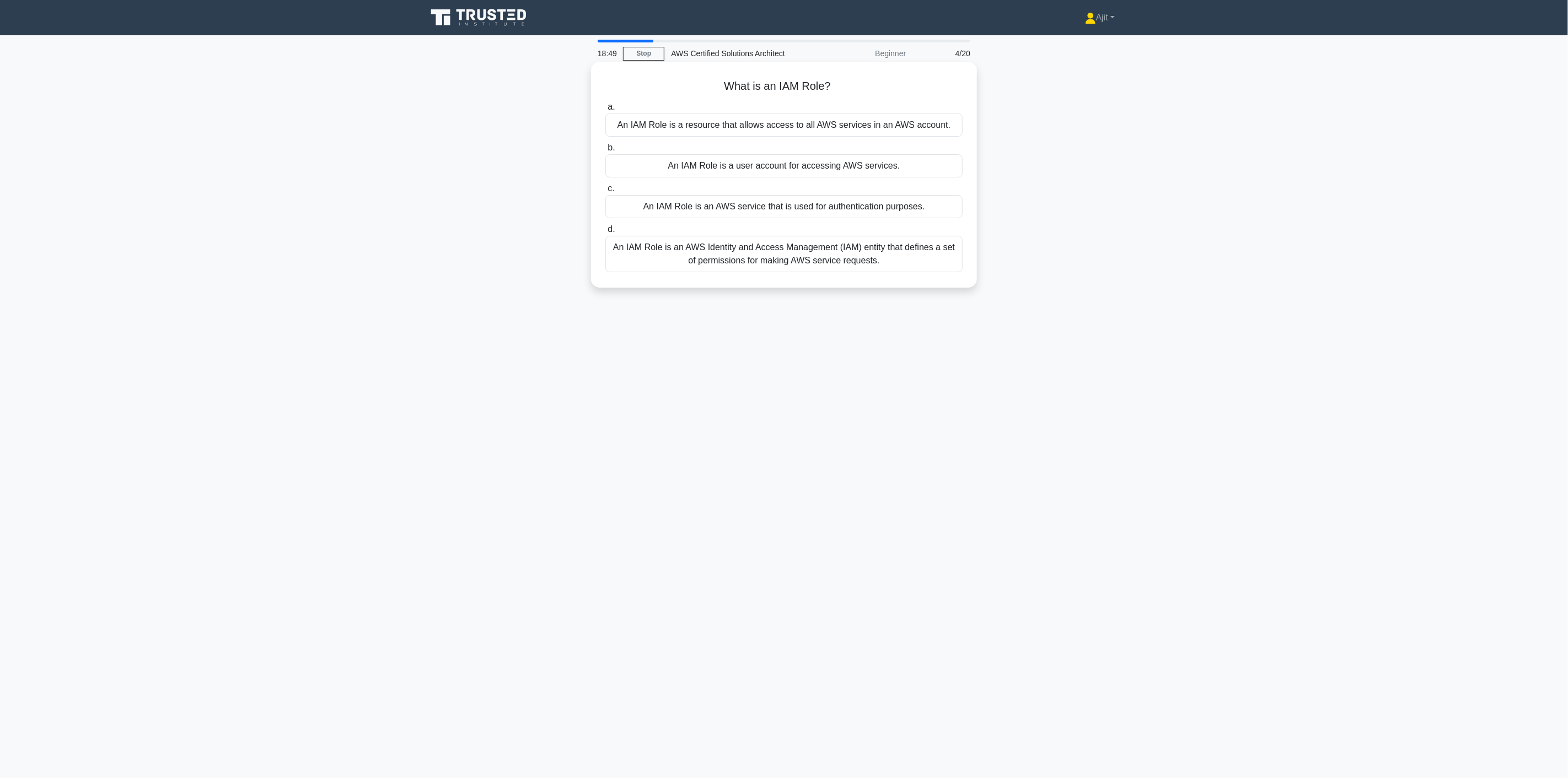 click on "An IAM Role is an AWS Identity and Access Management (IAM) entity that defines a set of permissions for making AWS service requests." at bounding box center (784, 254) 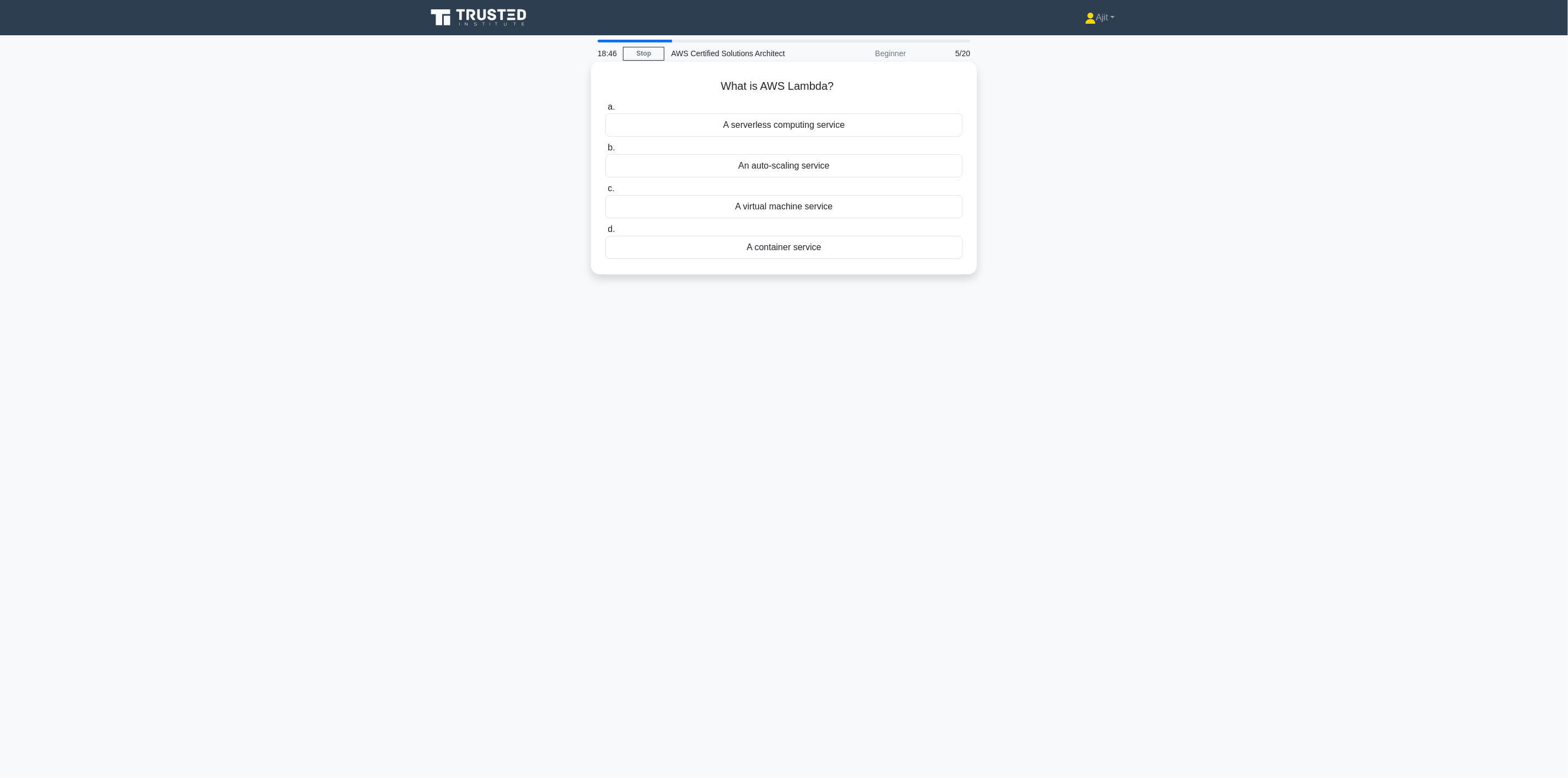 click on "A serverless computing service" at bounding box center [784, 125] 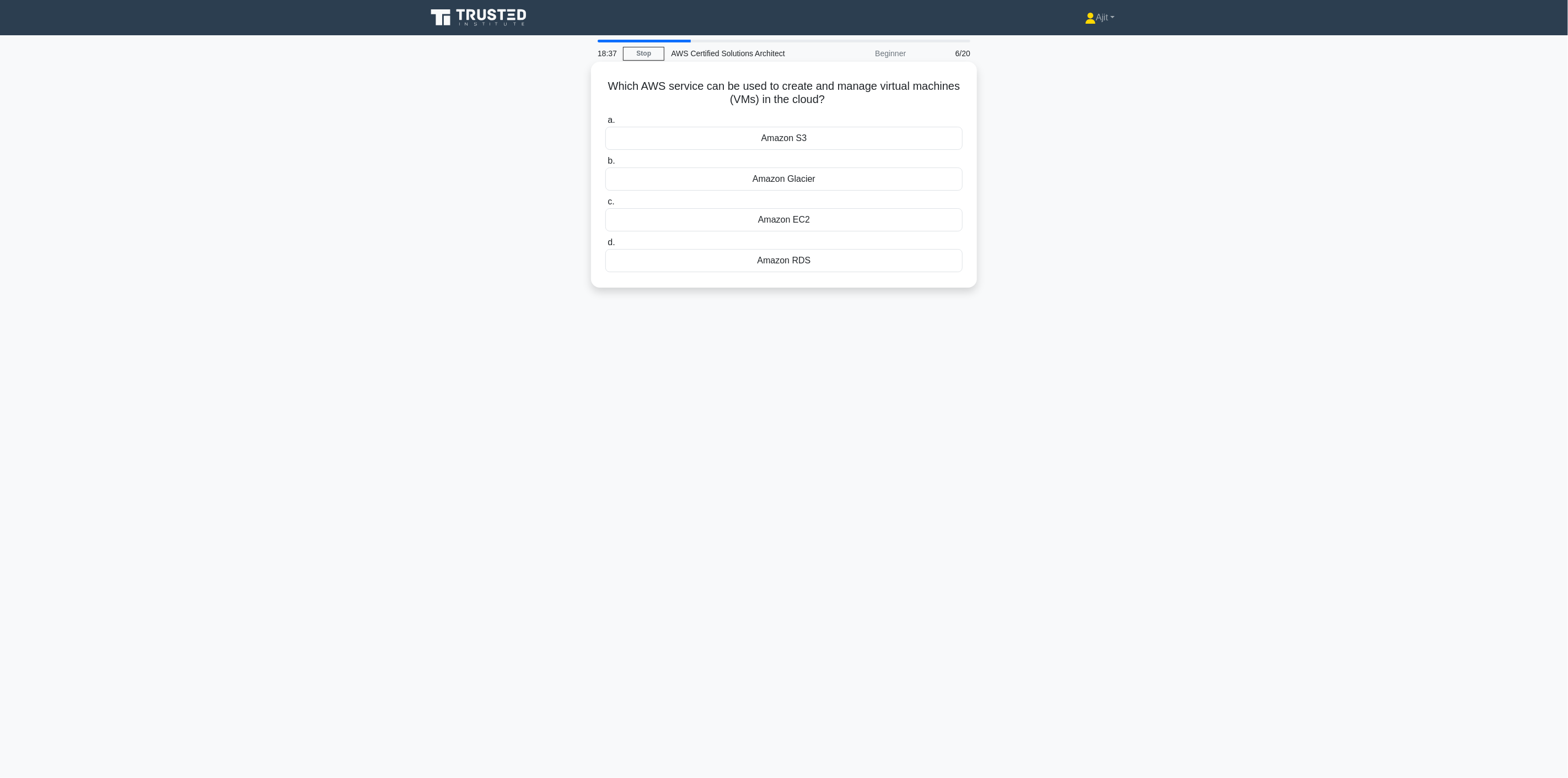 click on "Amazon EC2" at bounding box center (784, 220) 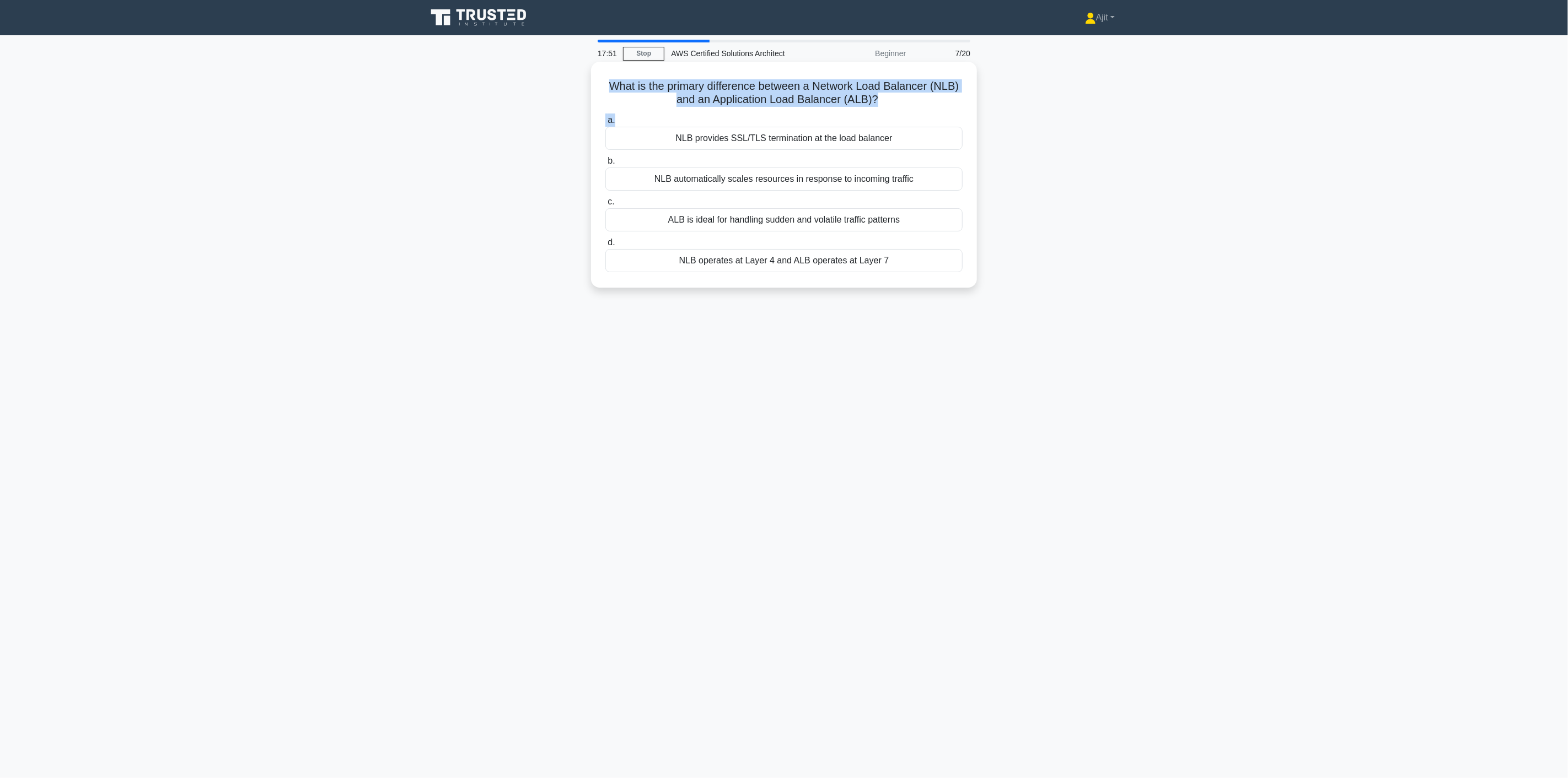 drag, startPoint x: 598, startPoint y: 76, endPoint x: 912, endPoint y: 115, distance: 316.41271 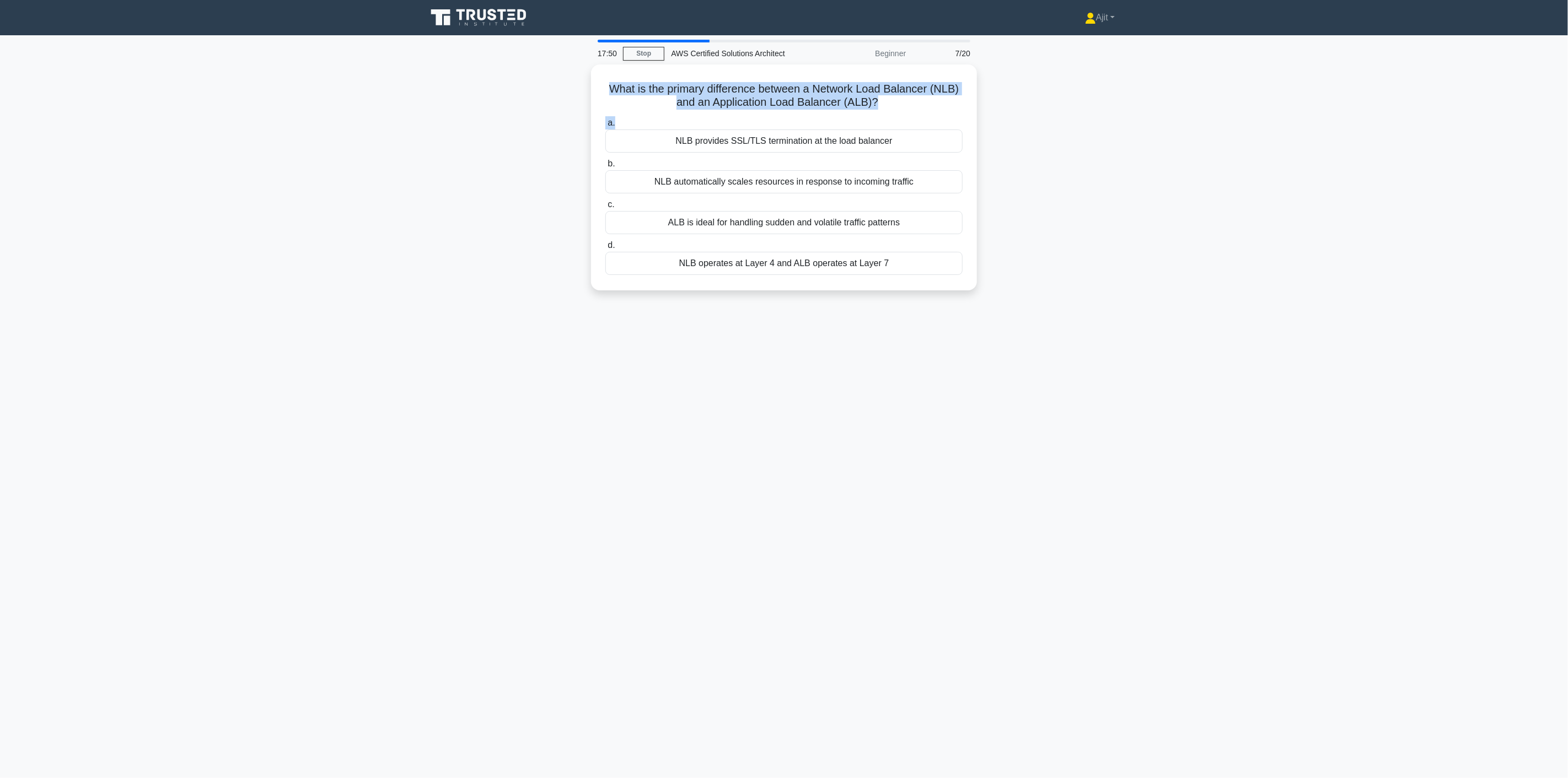 copy on "What is the primary difference between a Network Load Balancer (NLB) and an Application Load Balancer (ALB)?
.spinner_0XTQ{transform-origin:center;animation:spinner_y6GP .75s linear infinite}@keyframes spinner_y6GP{100%{transform:rotate(360deg)}}
a." 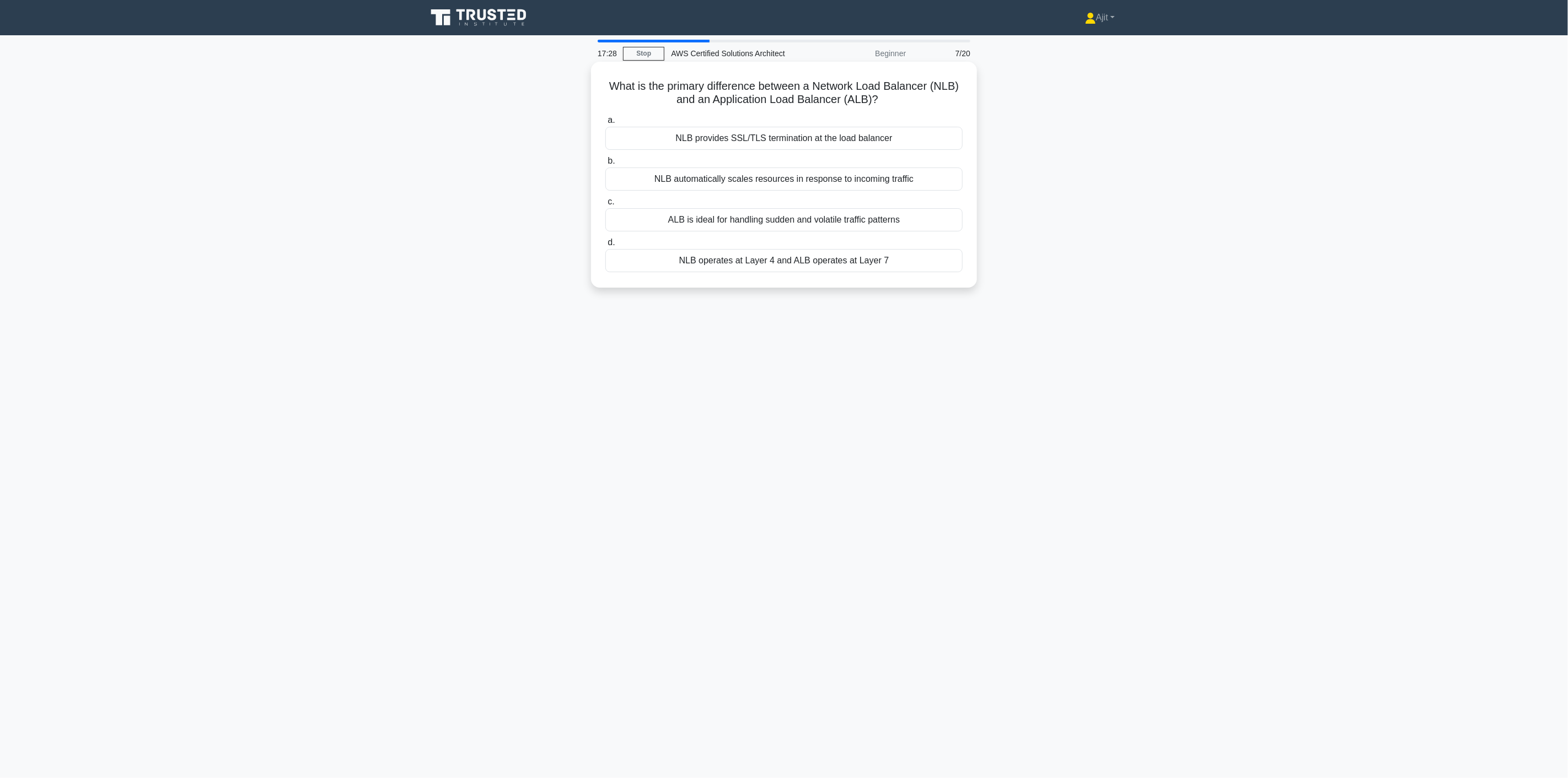 click on "NLB operates at Layer 4 and ALB operates at Layer 7" at bounding box center (784, 261) 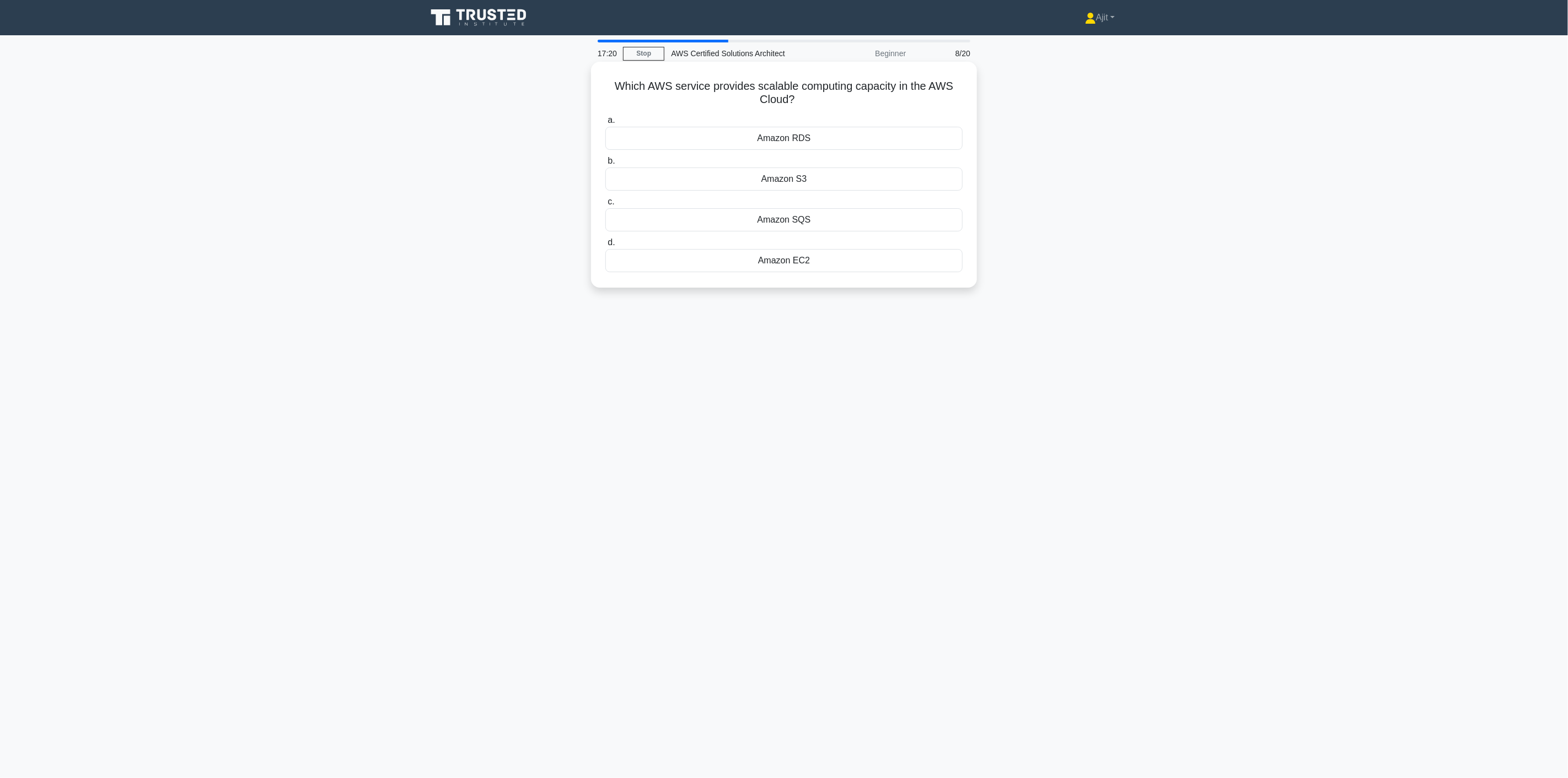 click on "Amazon EC2" at bounding box center [784, 261] 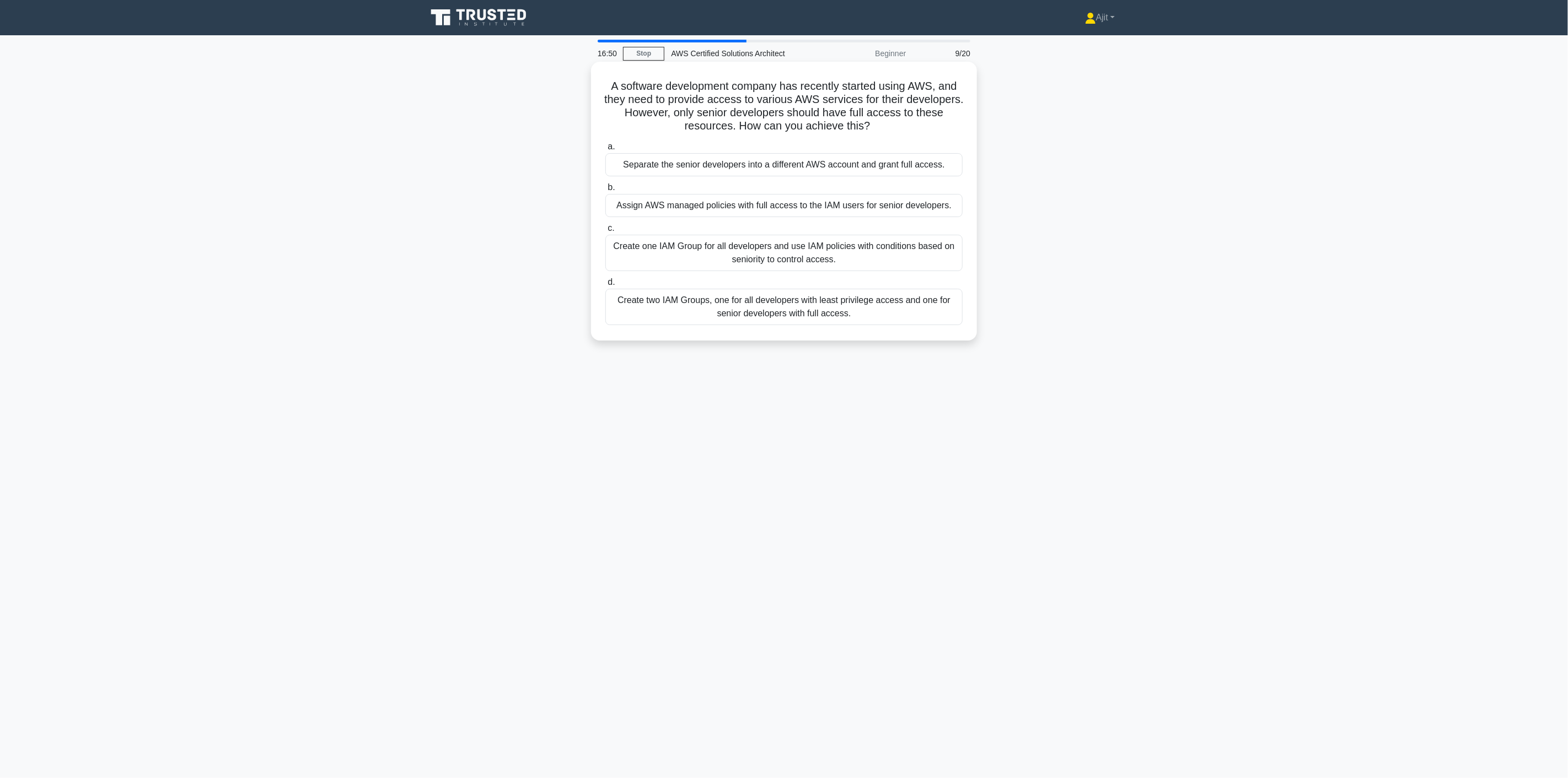 click on "Create one IAM Group for all developers and use IAM policies with conditions based on seniority to control access." at bounding box center (784, 253) 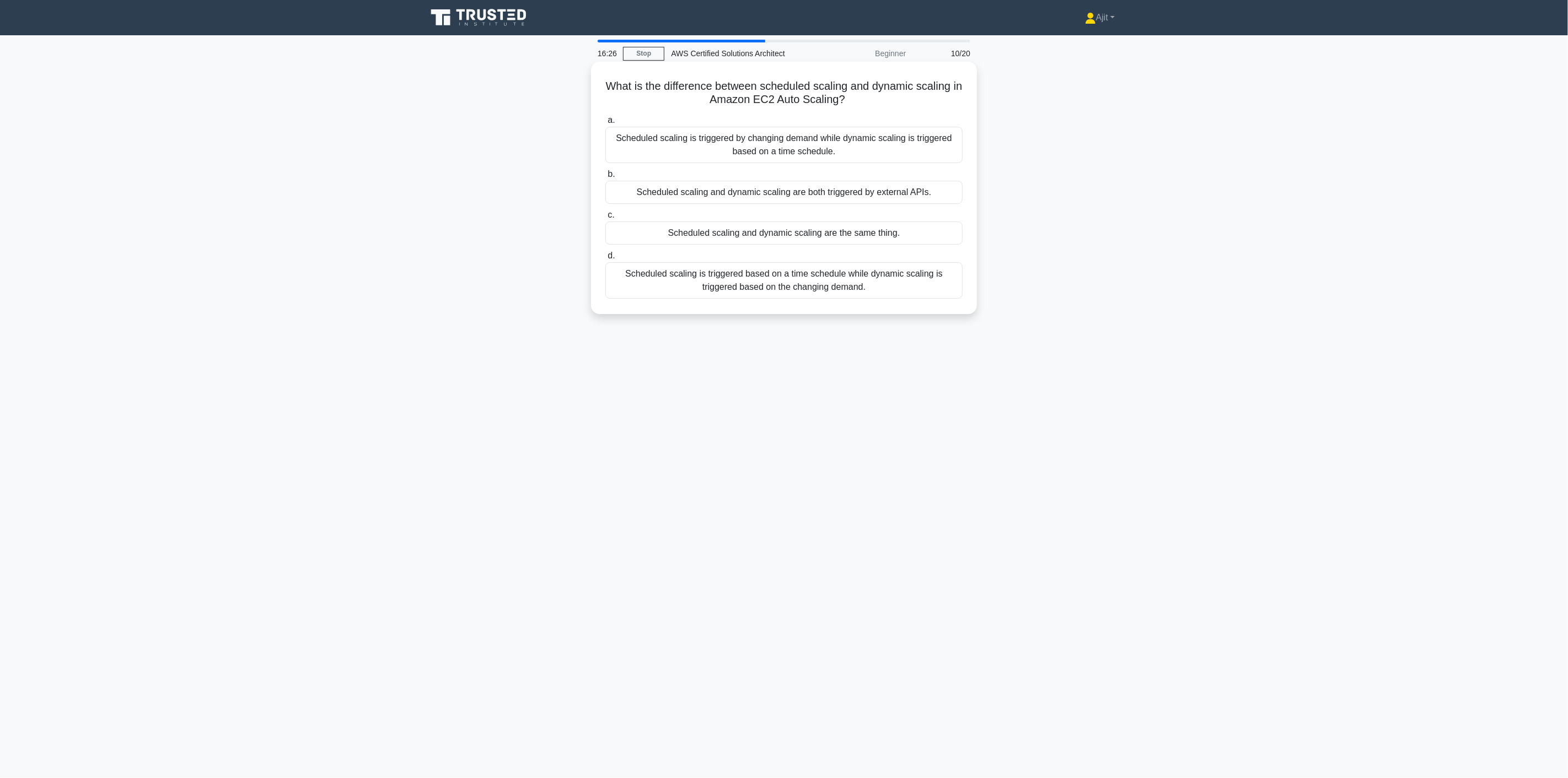 click on "Scheduled scaling is triggered based on a time schedule while dynamic scaling is triggered based on the changing demand." at bounding box center (784, 280) 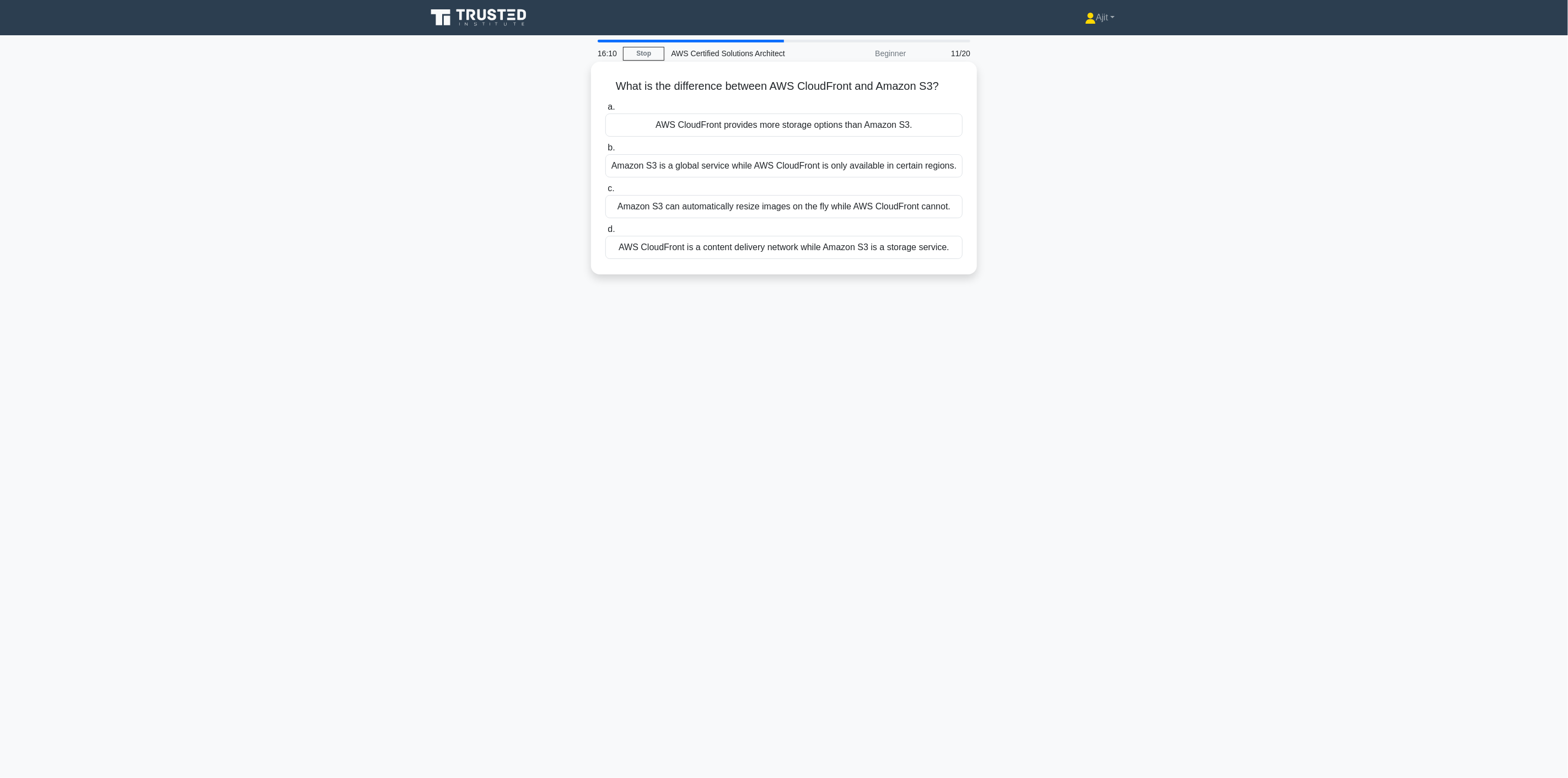 click on "AWS CloudFront is a content delivery network while Amazon S3 is a storage service." at bounding box center (784, 247) 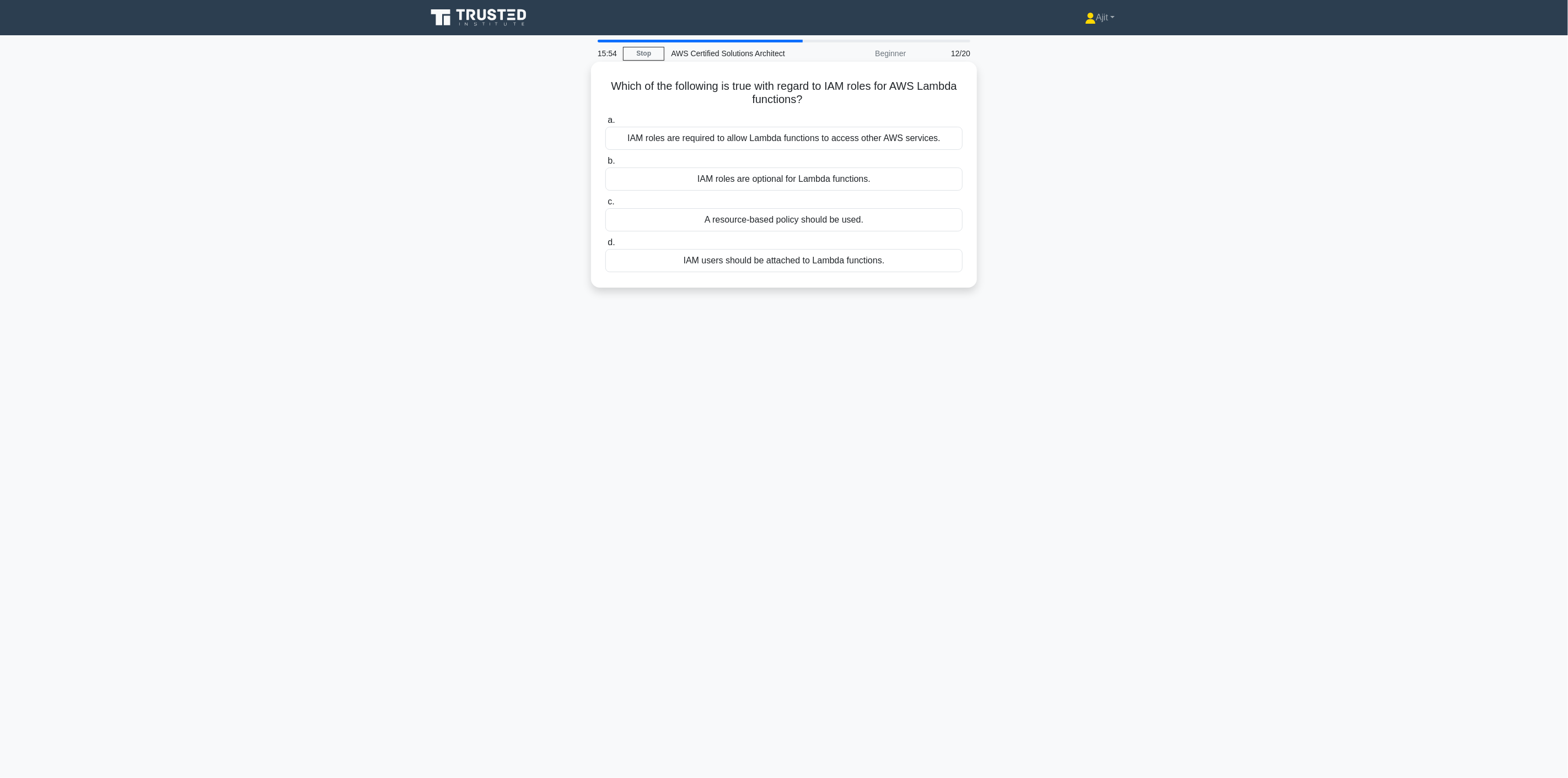click on "IAM roles are required to allow Lambda functions to access other AWS services." at bounding box center (784, 138) 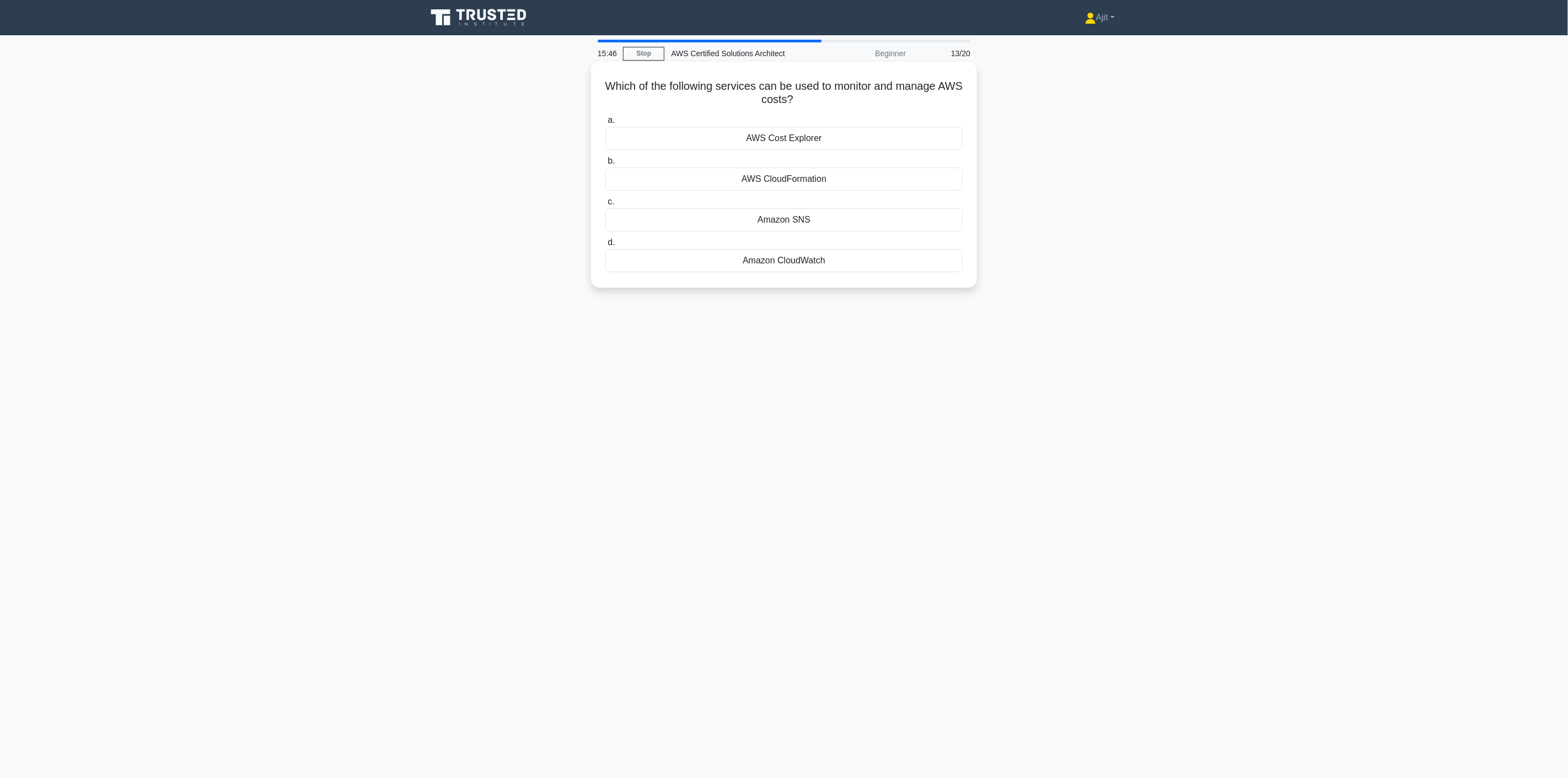click on "AWS Cost Explorer" at bounding box center [784, 138] 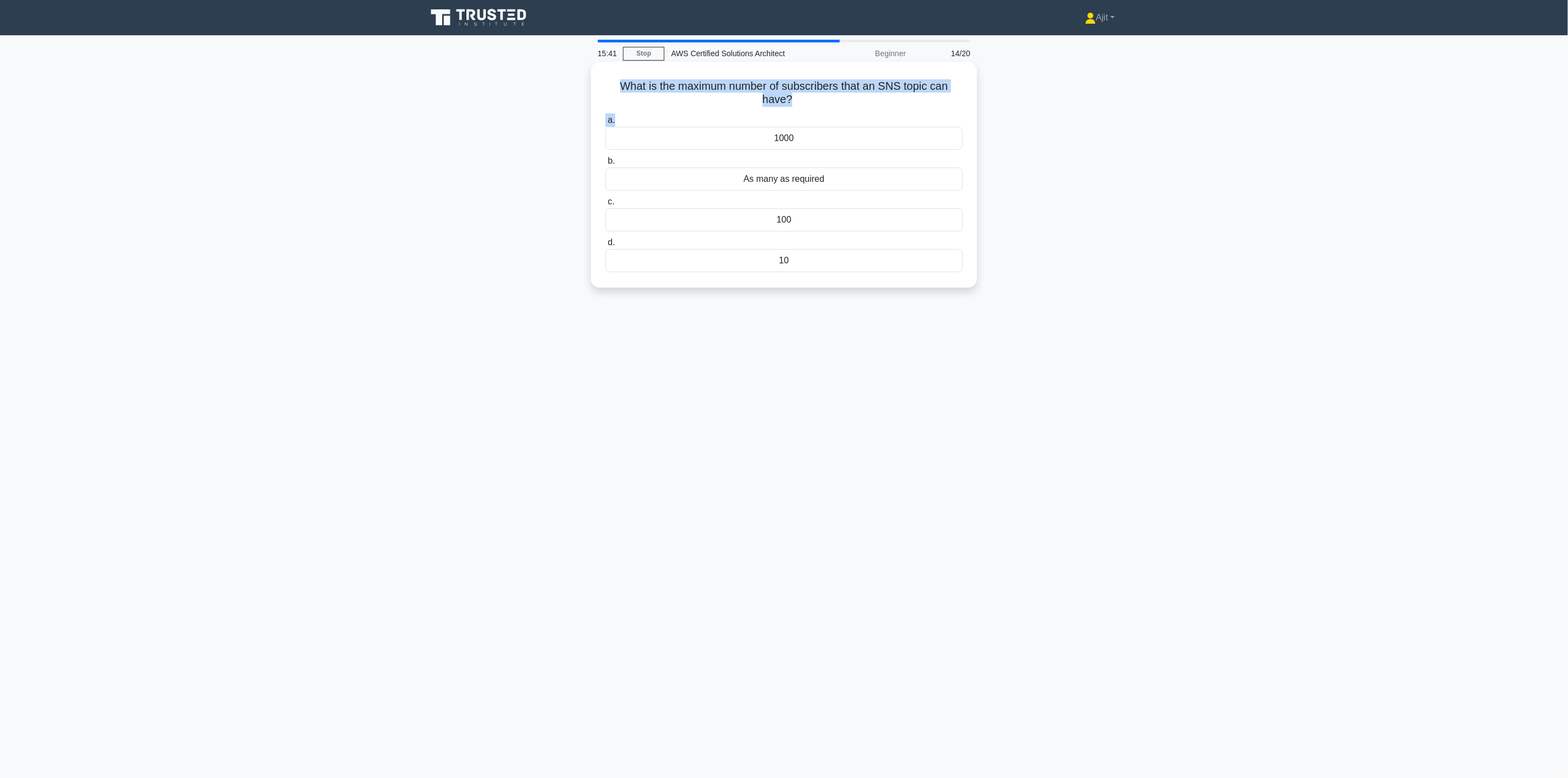 drag, startPoint x: 619, startPoint y: 79, endPoint x: 796, endPoint y: 108, distance: 179.35997 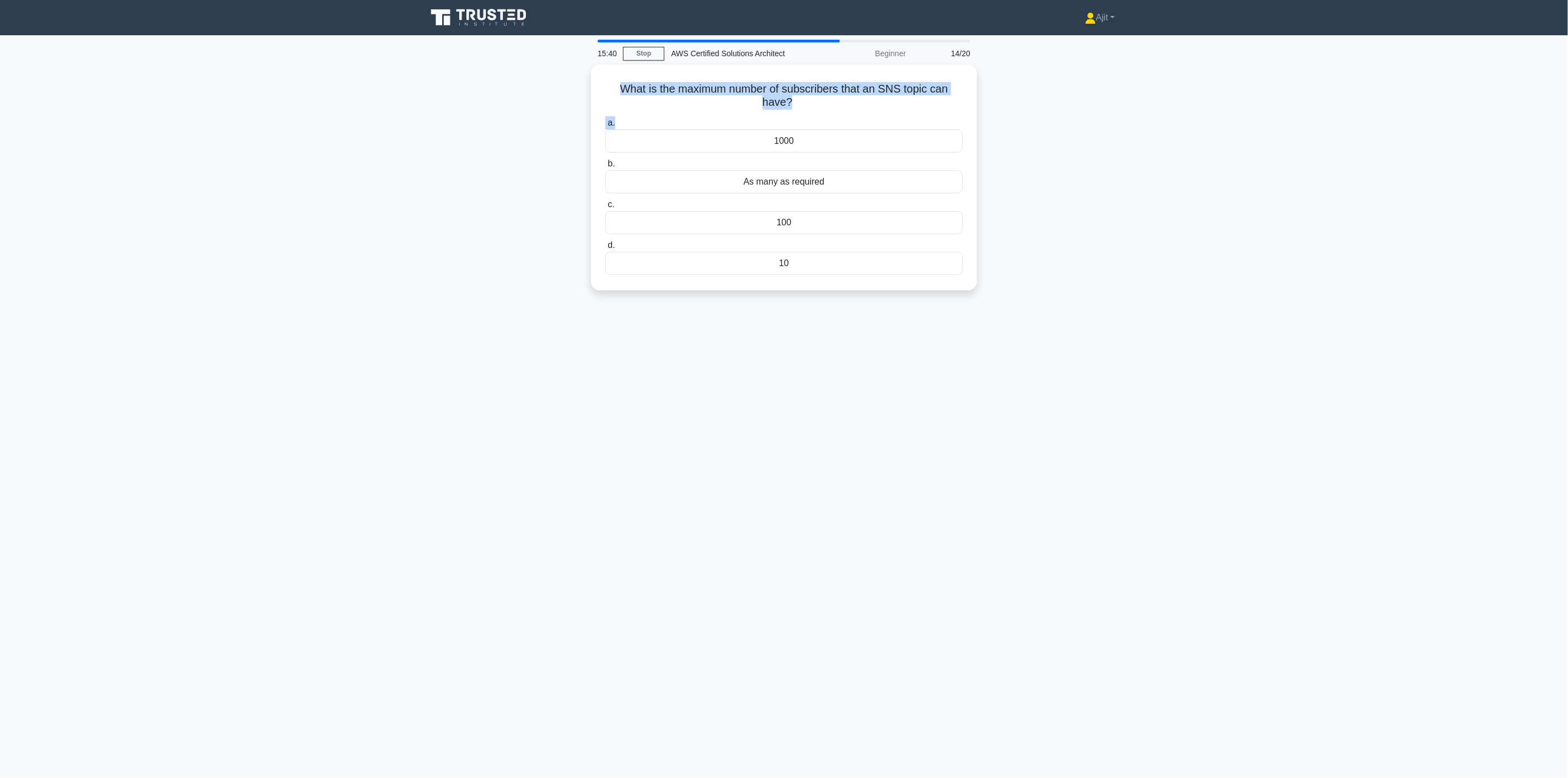 copy on "What is the maximum number of subscribers that an SNS topic can have?" 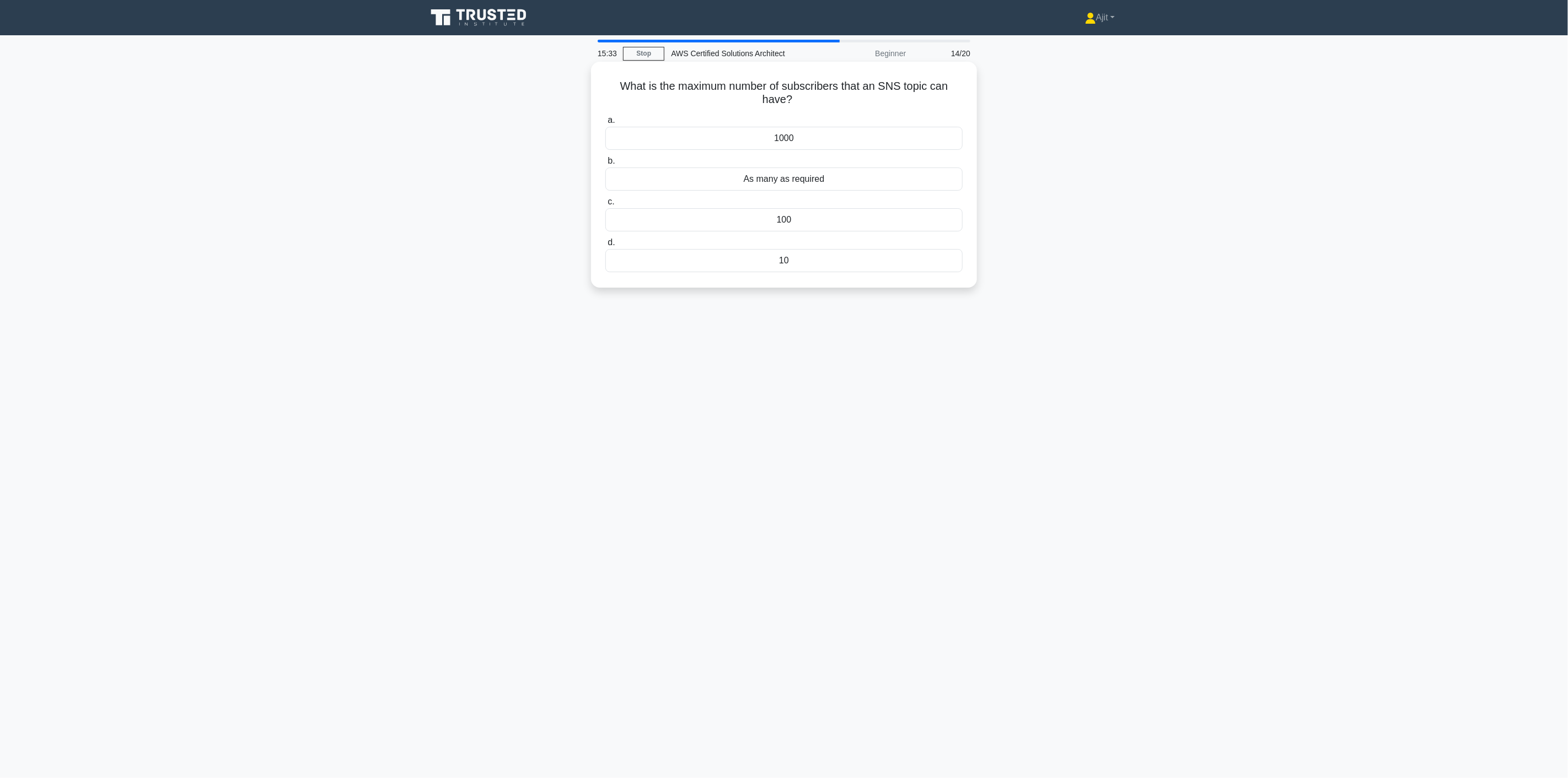 click on "As many as required" at bounding box center [784, 179] 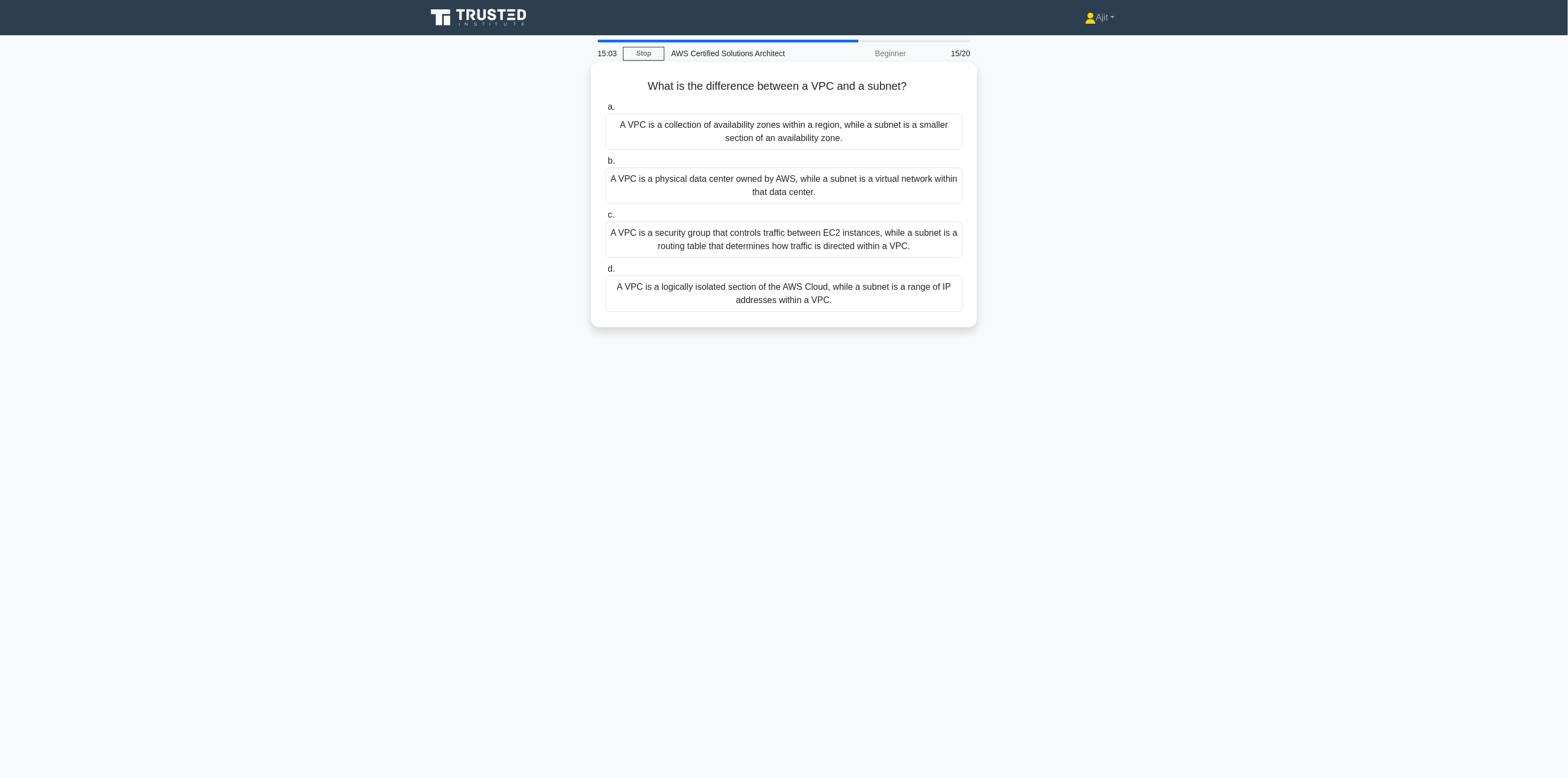 click on "A VPC is a logically isolated section of the AWS Cloud, while a subnet is a range of IP addresses within a VPC." at bounding box center [784, 294] 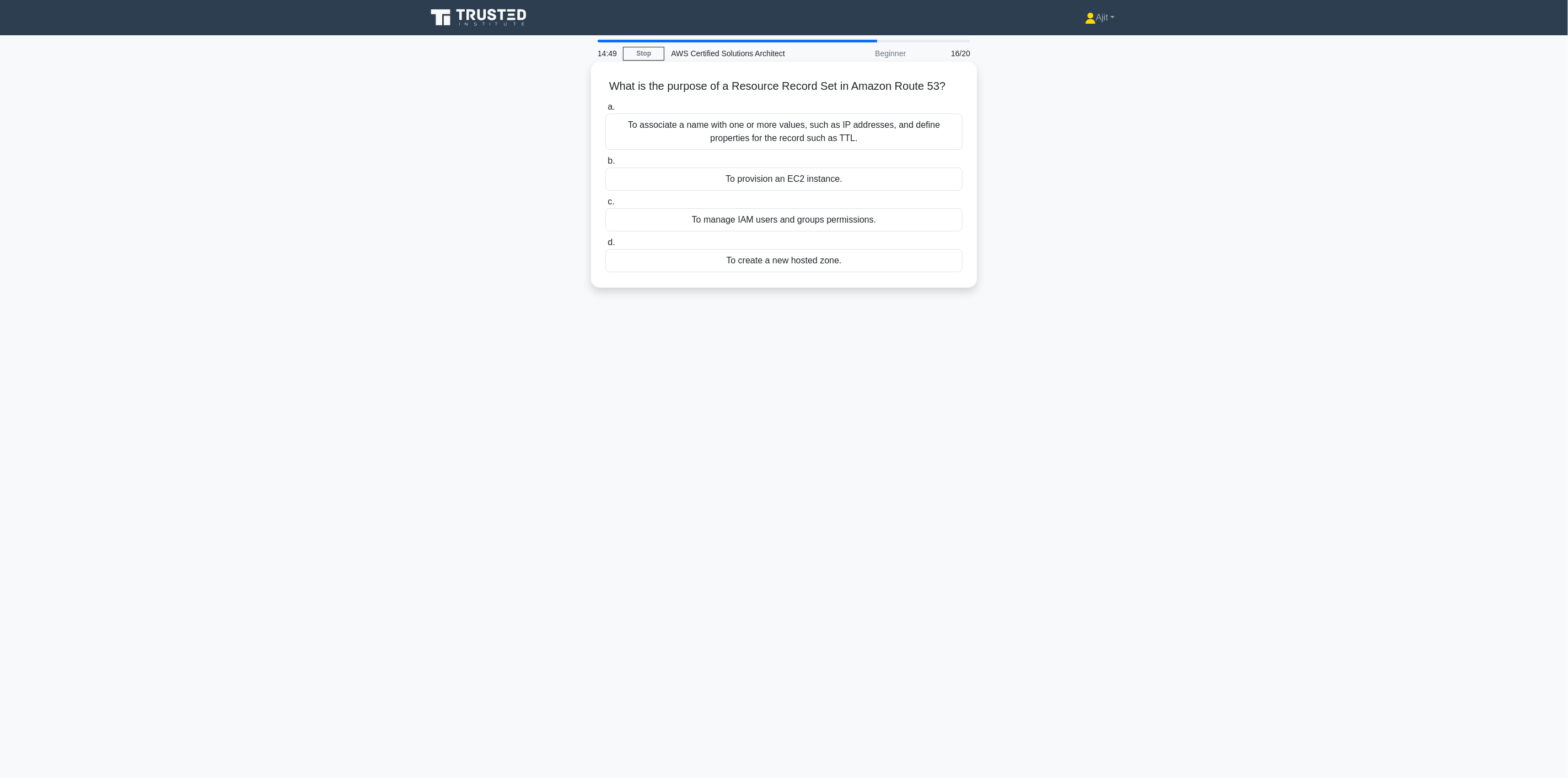 click on "To associate a name with one or more values, such as IP addresses, and define properties for the record such as TTL." at bounding box center [784, 132] 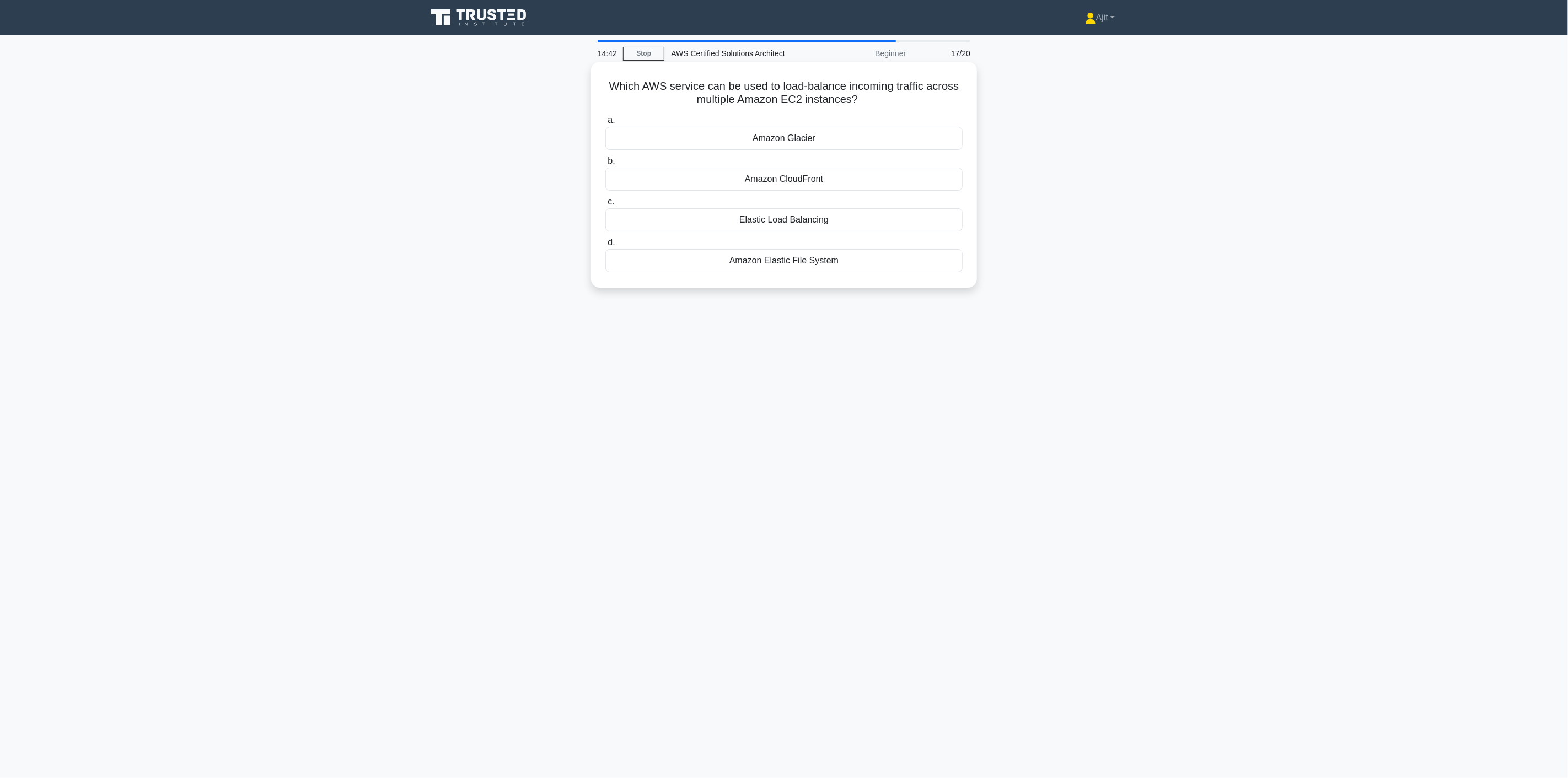 click on "Elastic Load Balancing" at bounding box center [784, 220] 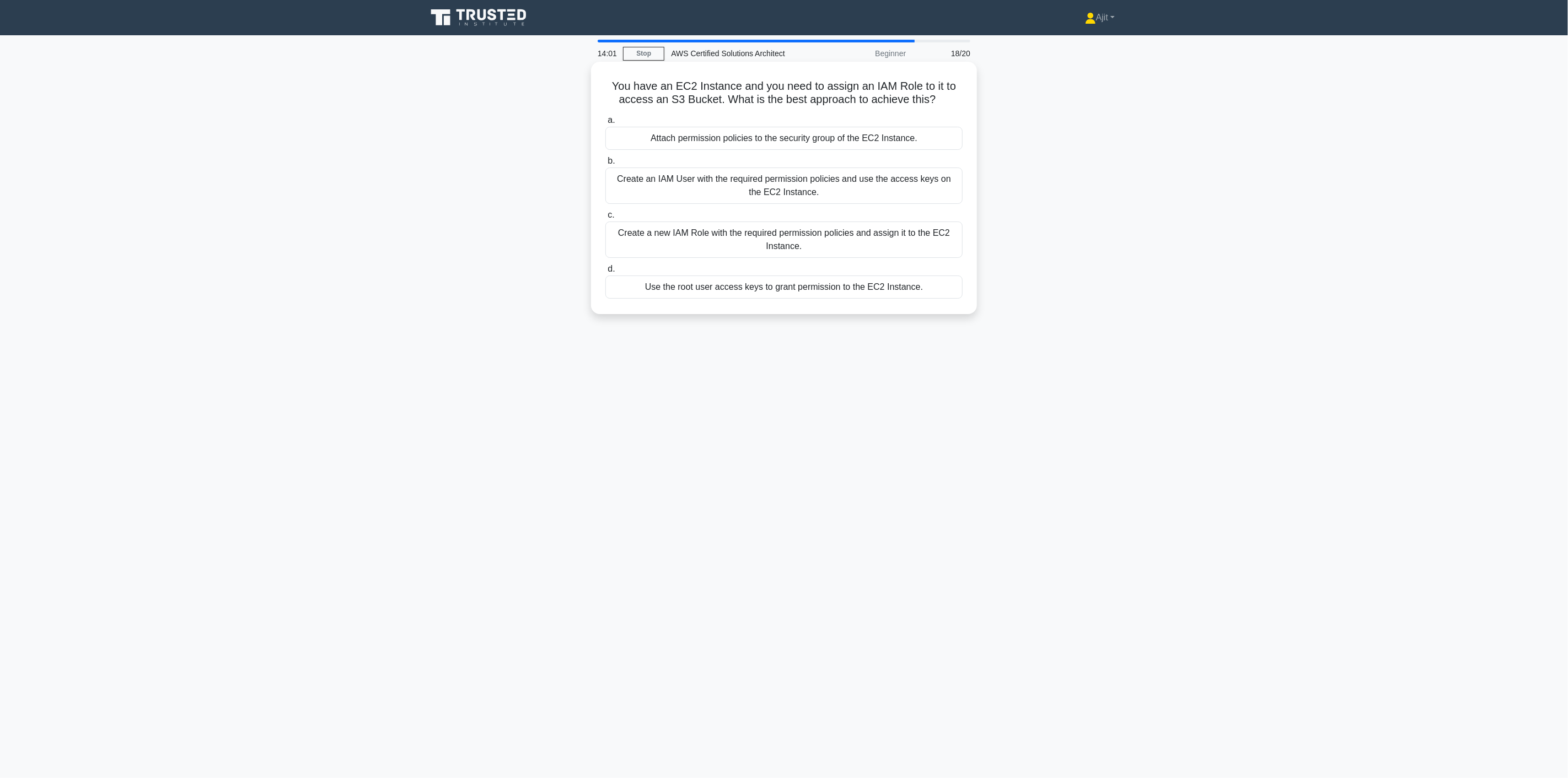 click on "Create a new IAM Role with the required permission policies and assign it to the EC2 Instance." at bounding box center [784, 240] 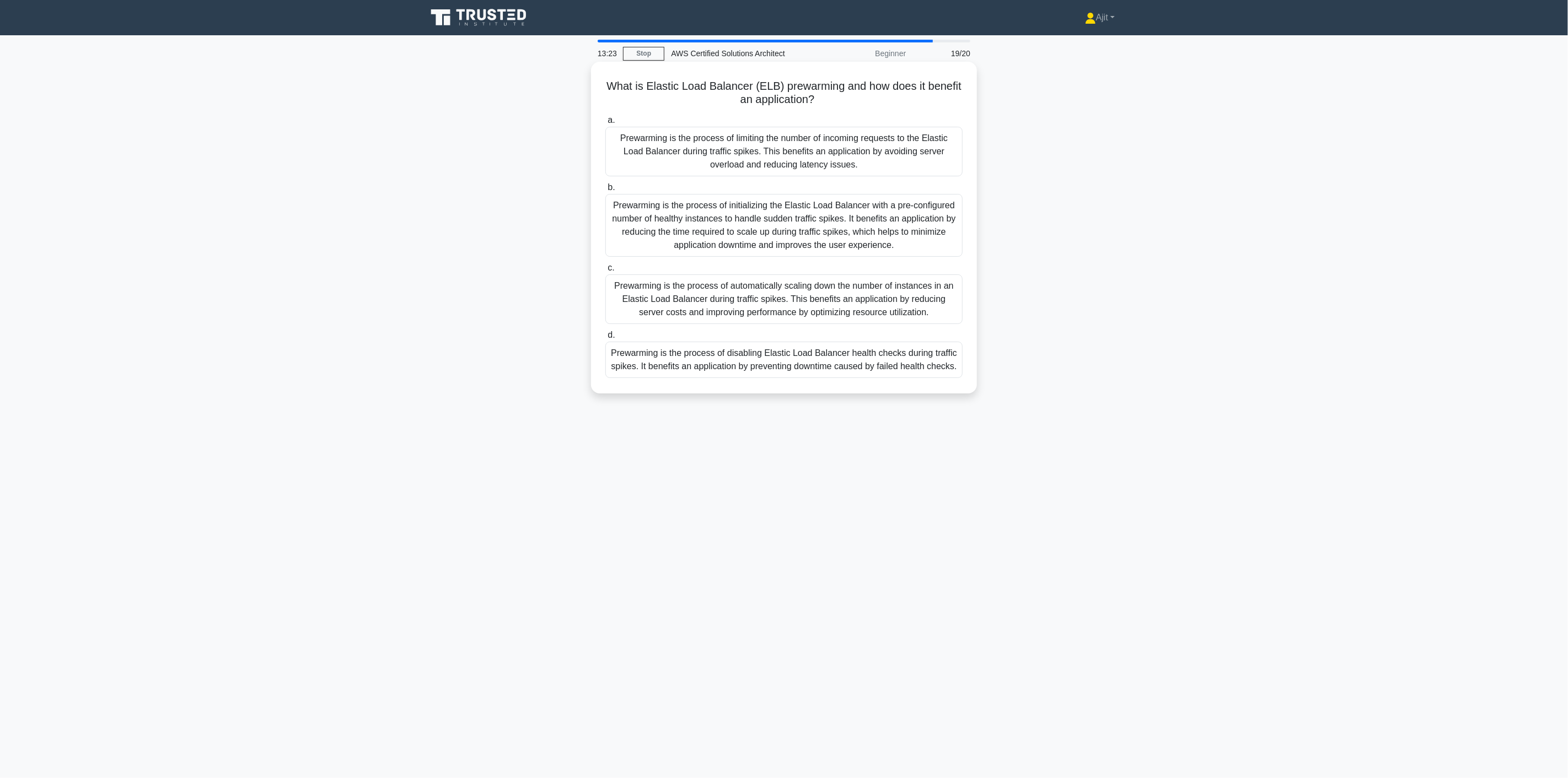 click on "Prewarming is the process of initializing the Elastic Load Balancer with a pre-configured number of healthy instances to handle sudden traffic spikes. It benefits an application by reducing the time required to scale up during traffic spikes, which helps to minimize application downtime and improves the user experience." at bounding box center [784, 225] 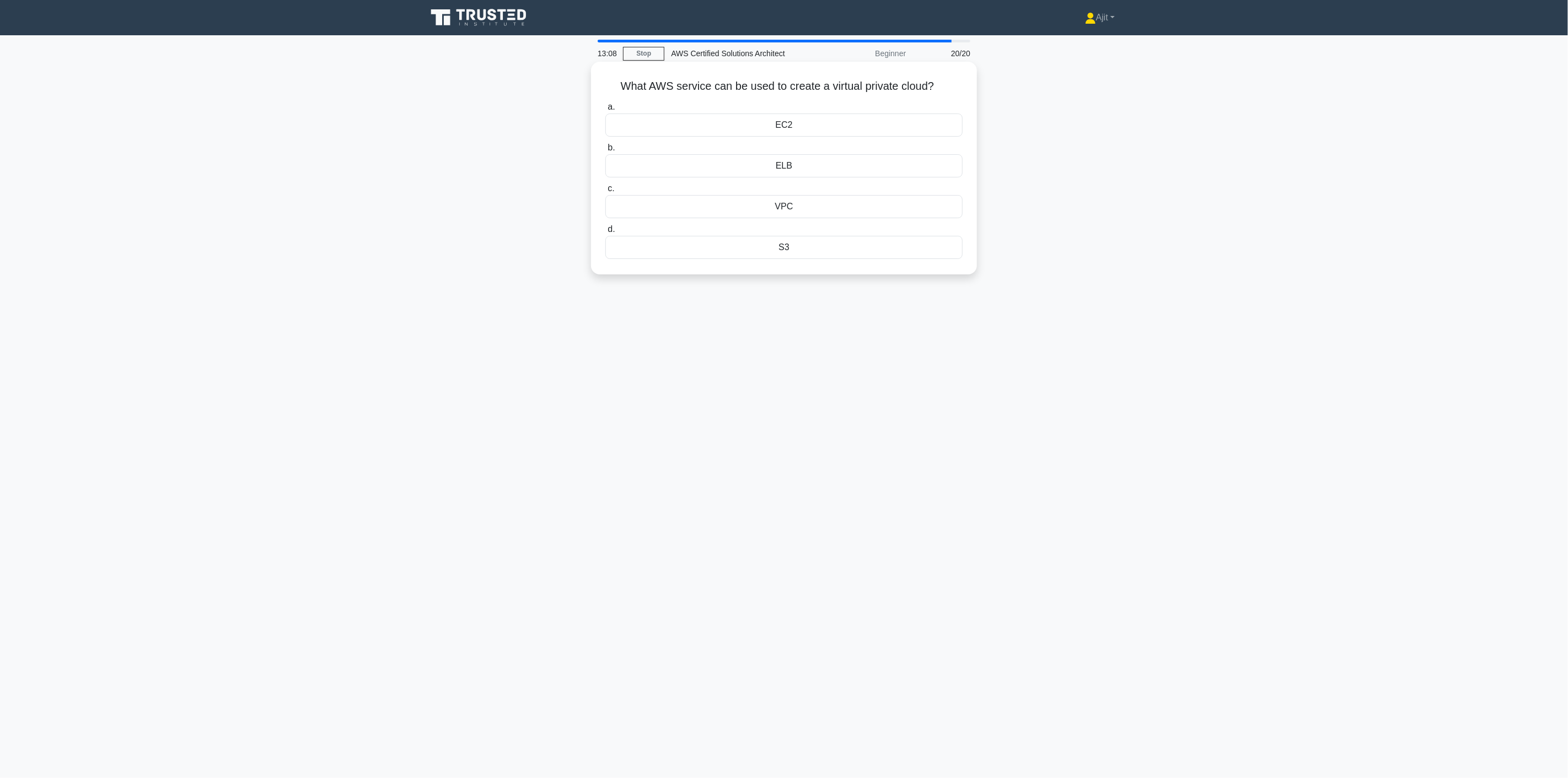 click on "VPC" at bounding box center (784, 207) 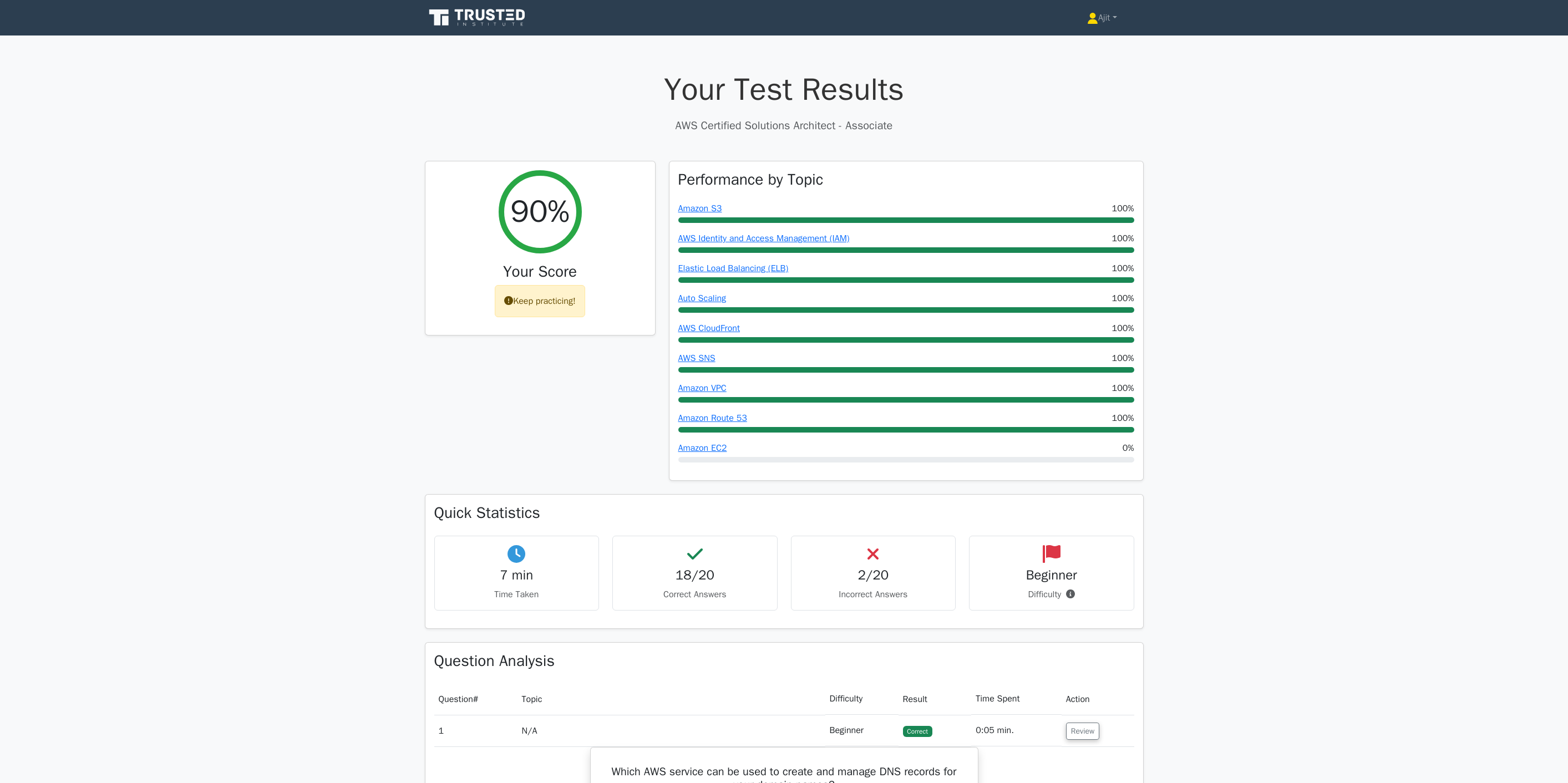 scroll, scrollTop: 0, scrollLeft: 0, axis: both 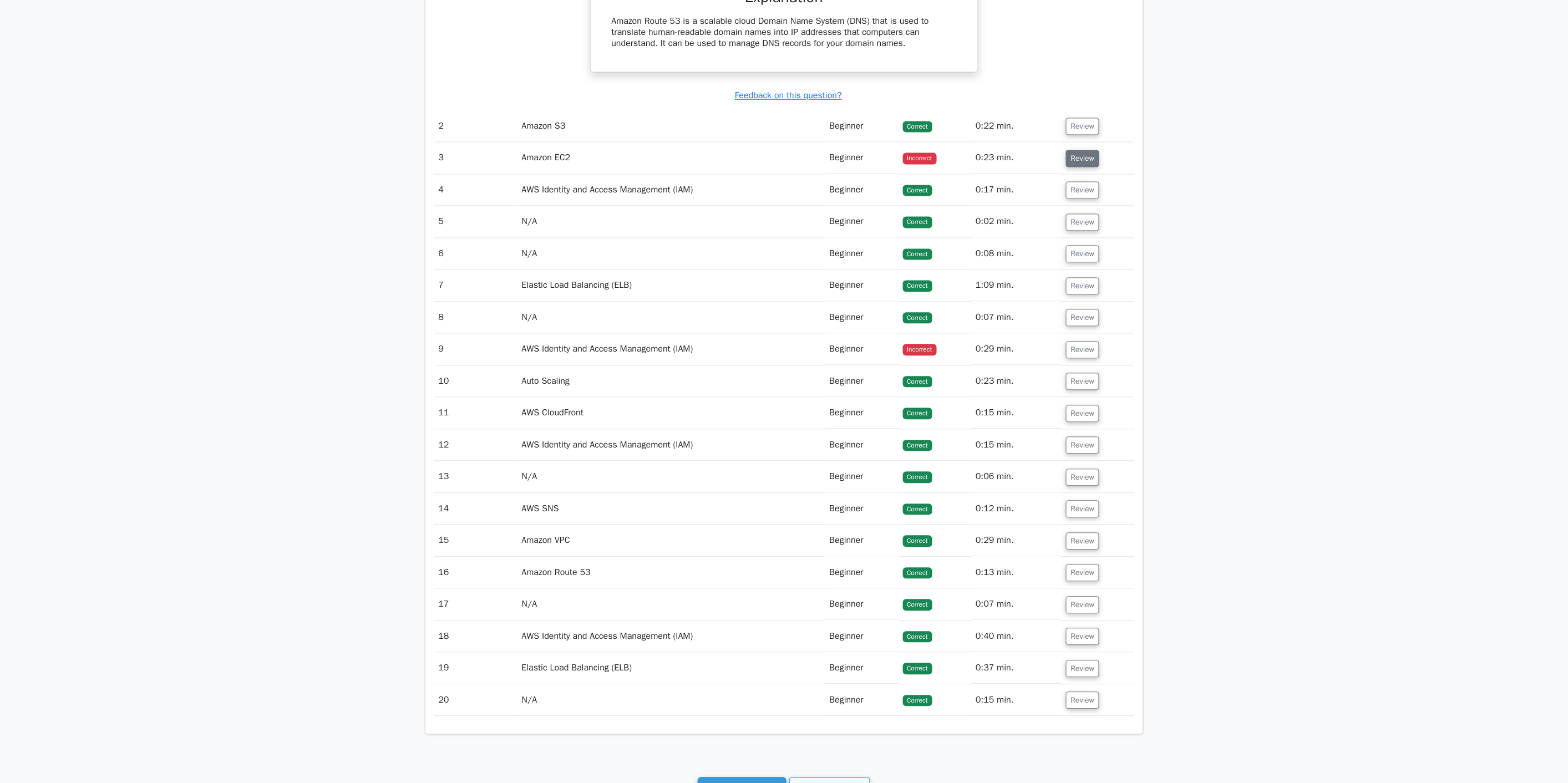click on "Review" at bounding box center (1083, 159) 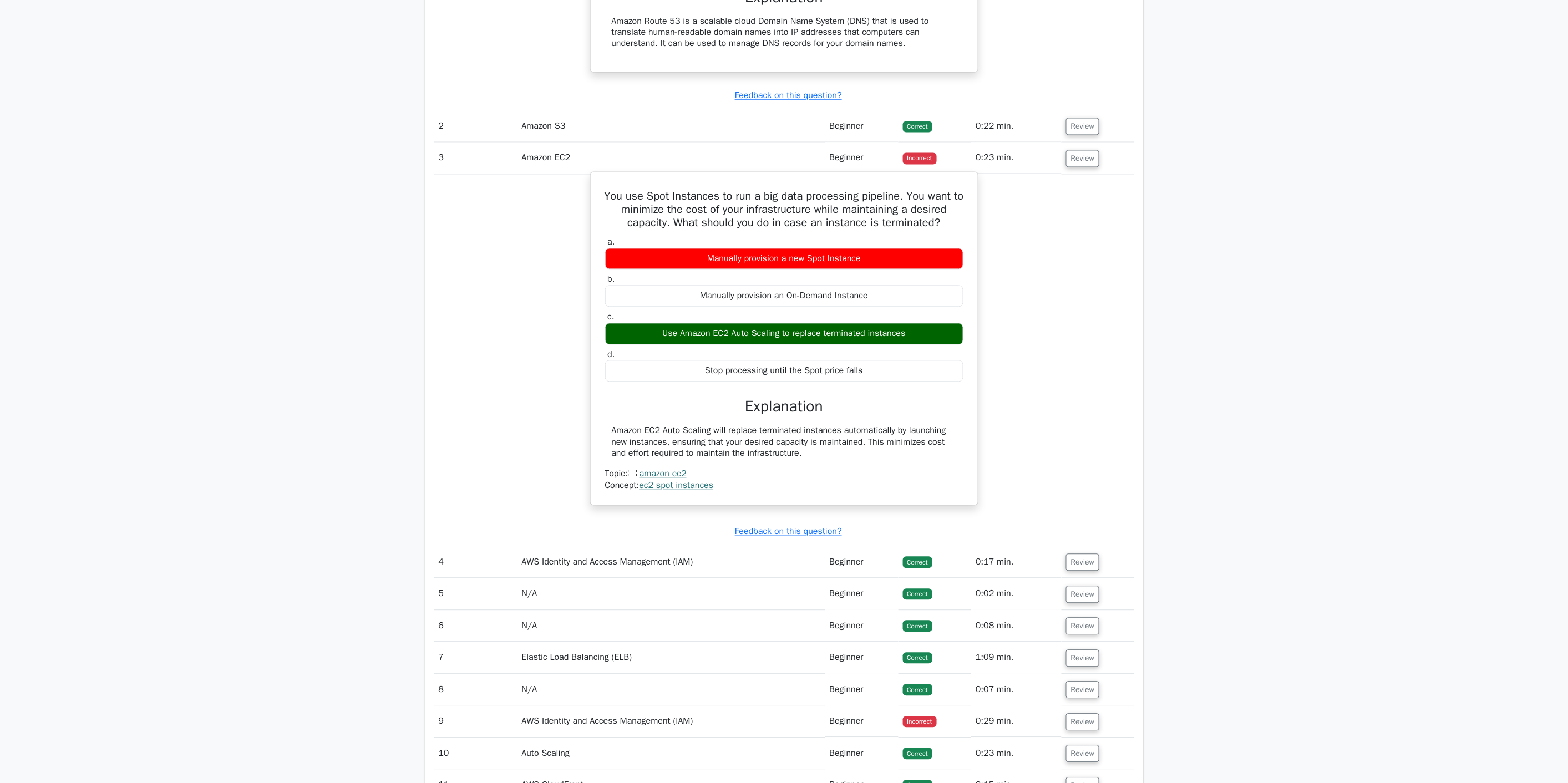 drag, startPoint x: 606, startPoint y: 192, endPoint x: 968, endPoint y: 375, distance: 405.62668 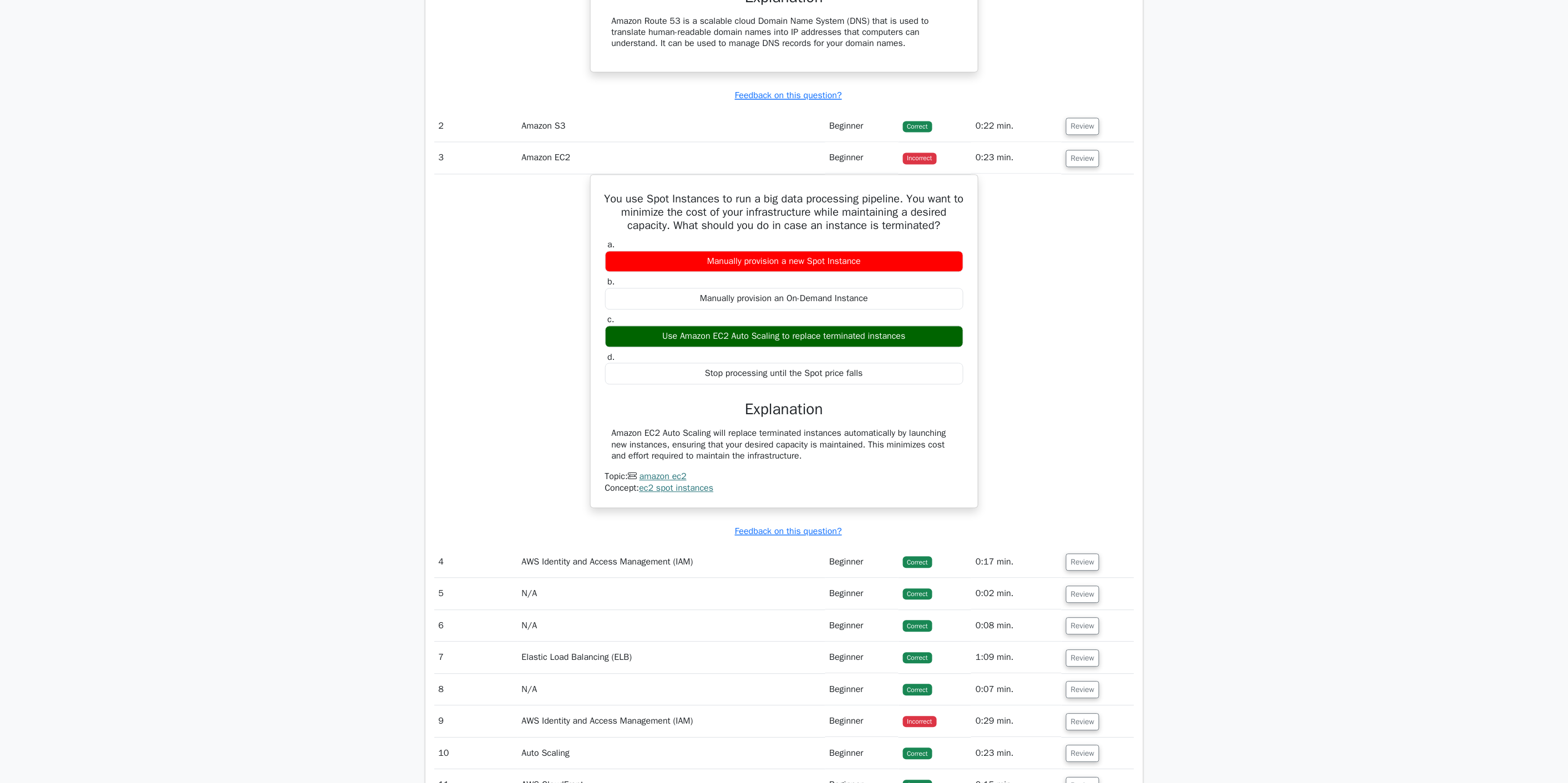 copy on "You use Spot Instances to run a big data processing pipeline. You want to minimize the cost of your infrastructure while maintaining a desired capacity. What should you do in case an instance is terminated?
a.
Manually provision a new Spot Instance
b.
Manually provision an On-Demand Instance
c.
Use Amazon EC2 Auto Scaling to replace terminated instances
d.
Stop processing until the Spot price falls" 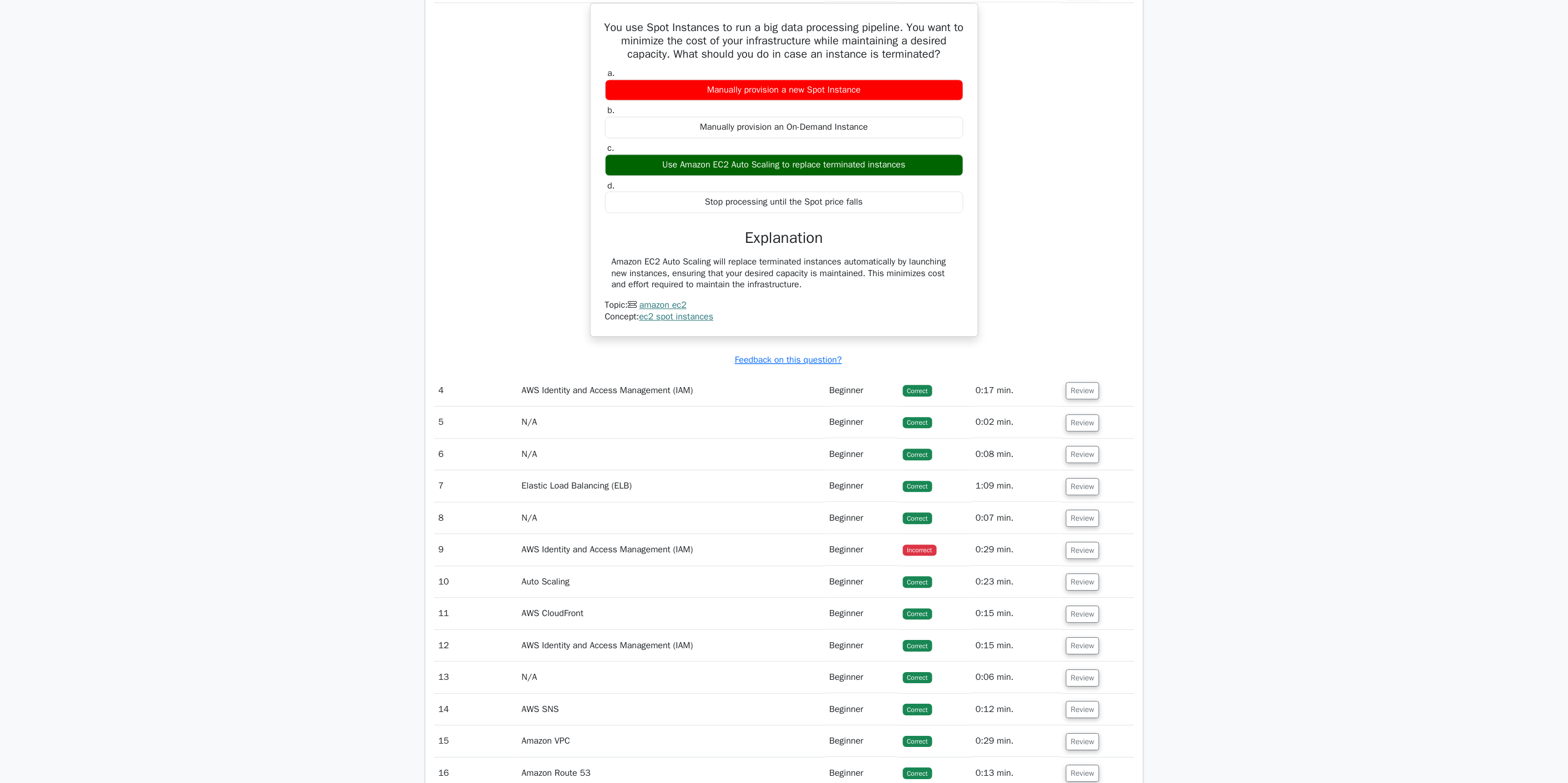 scroll, scrollTop: 1154, scrollLeft: 0, axis: vertical 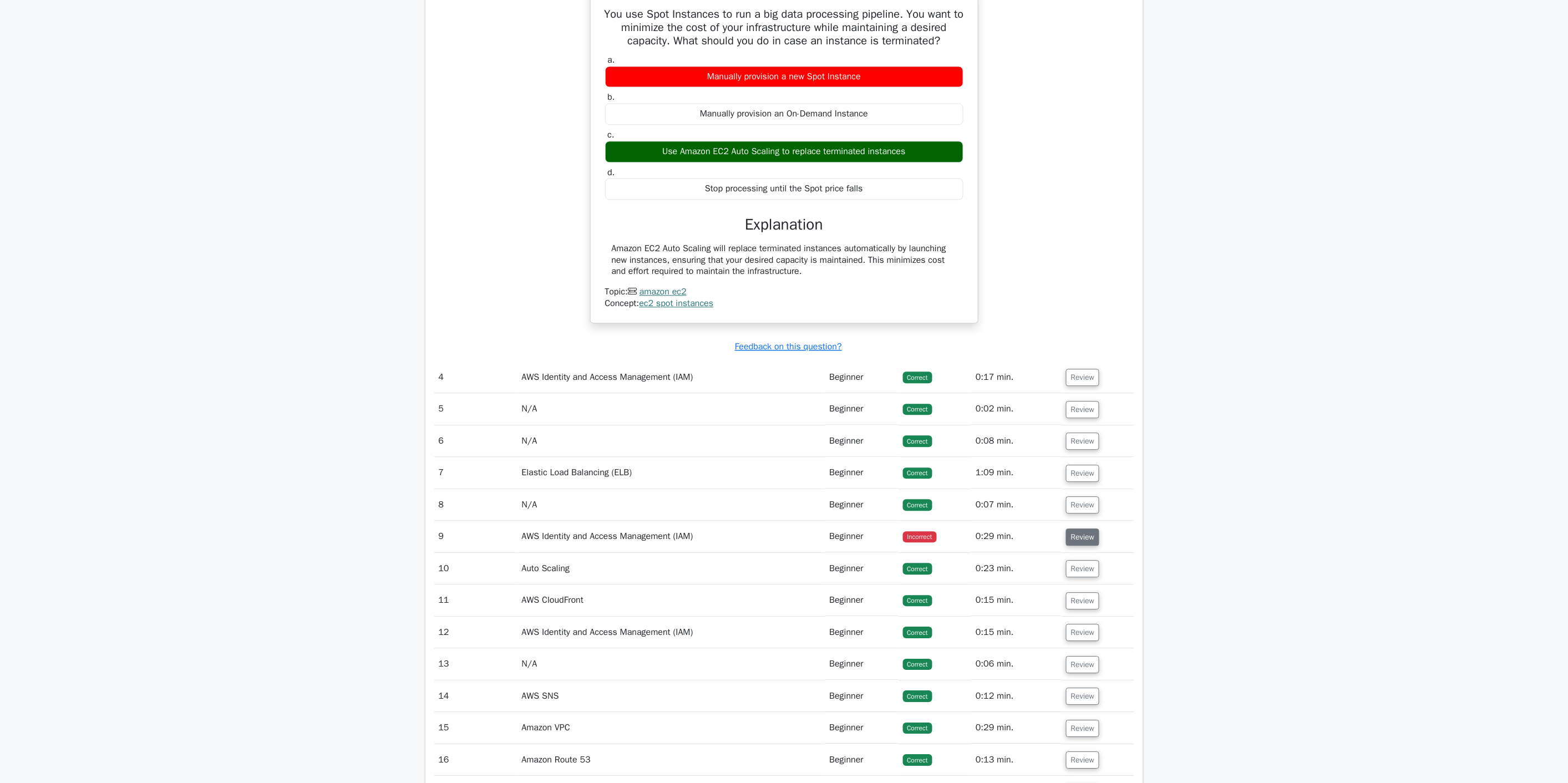 click on "Review" at bounding box center (1083, 537) 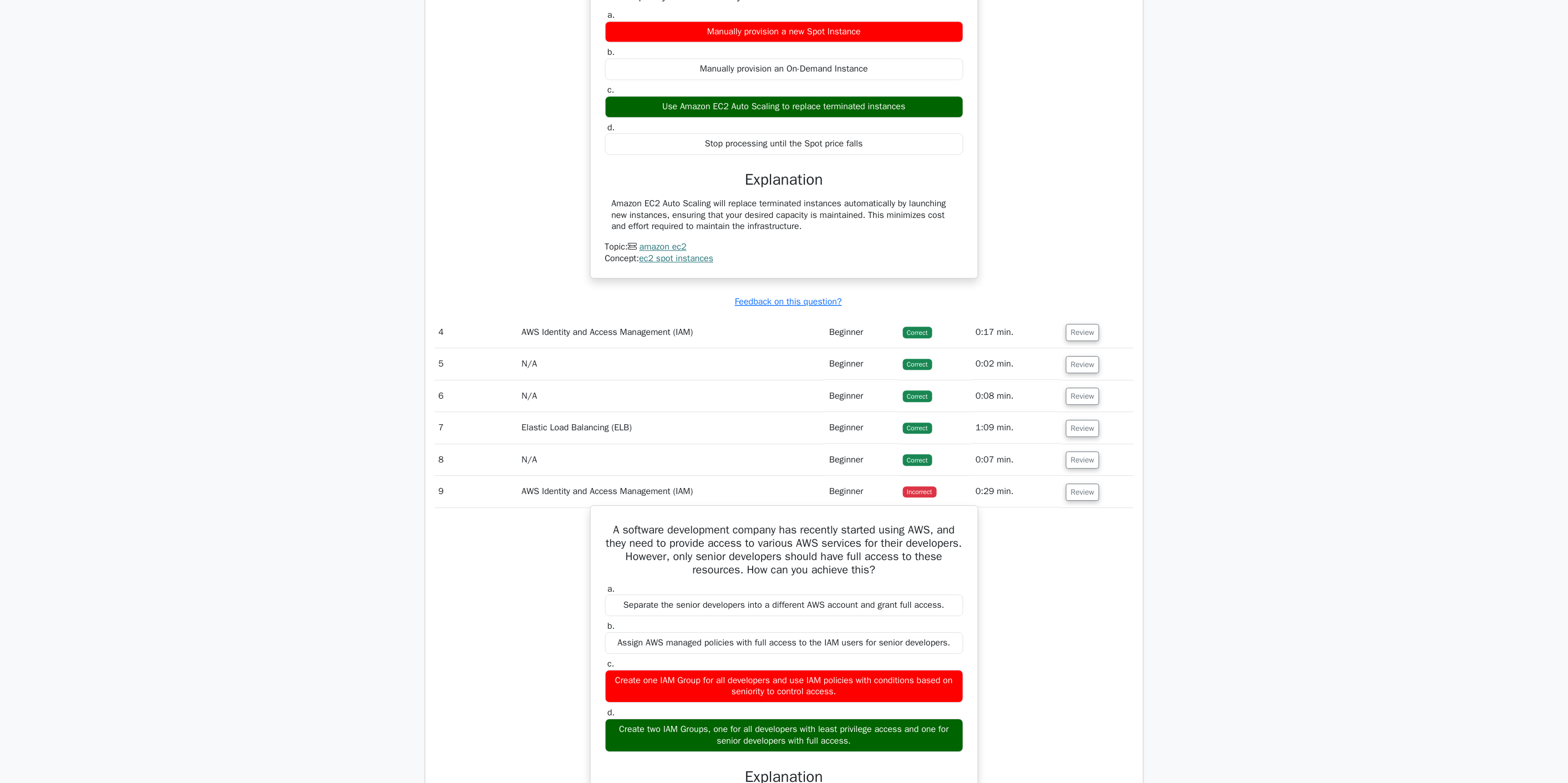 scroll, scrollTop: 1400, scrollLeft: 0, axis: vertical 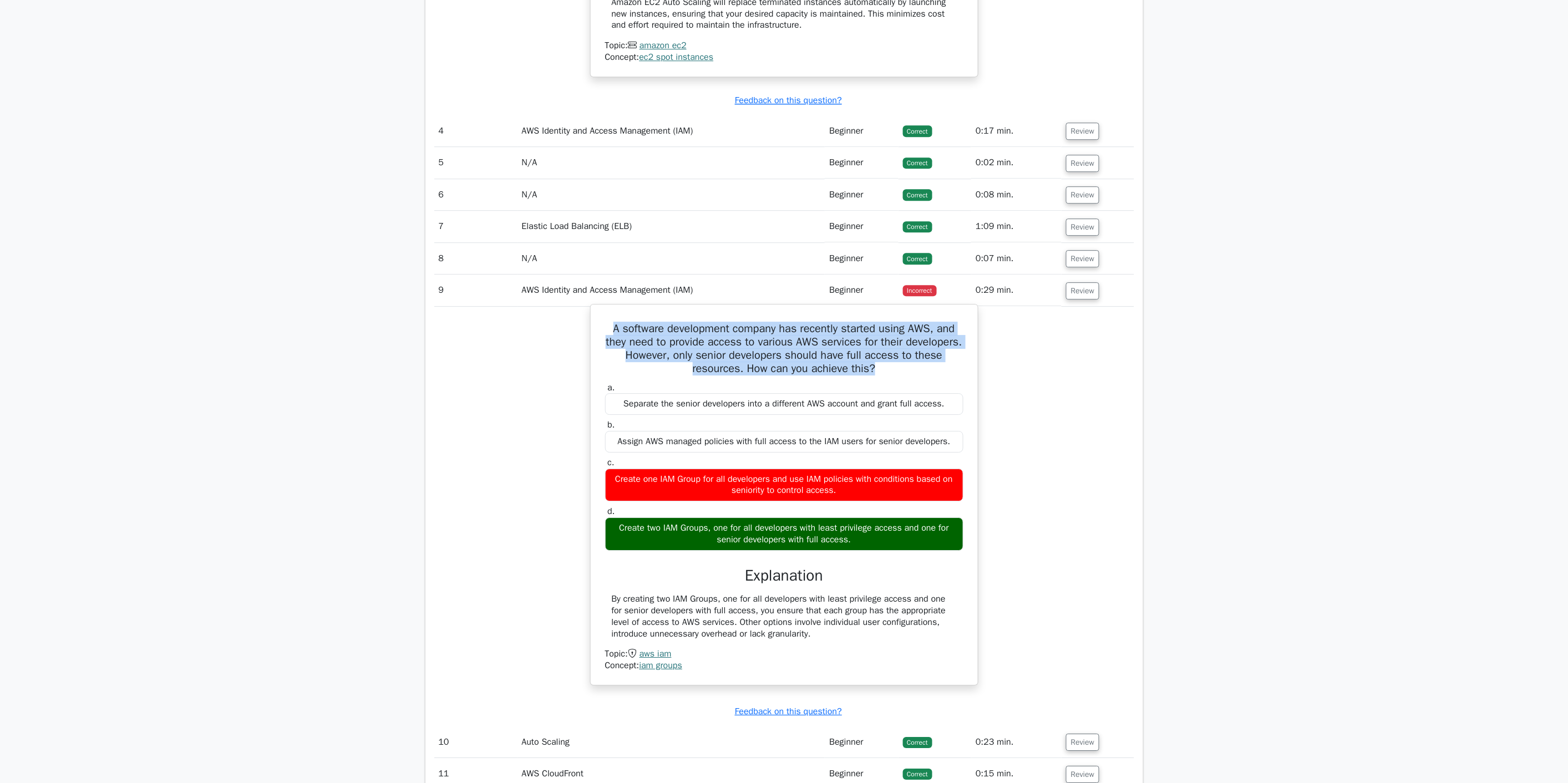 drag, startPoint x: 601, startPoint y: 321, endPoint x: 893, endPoint y: 378, distance: 297.5113 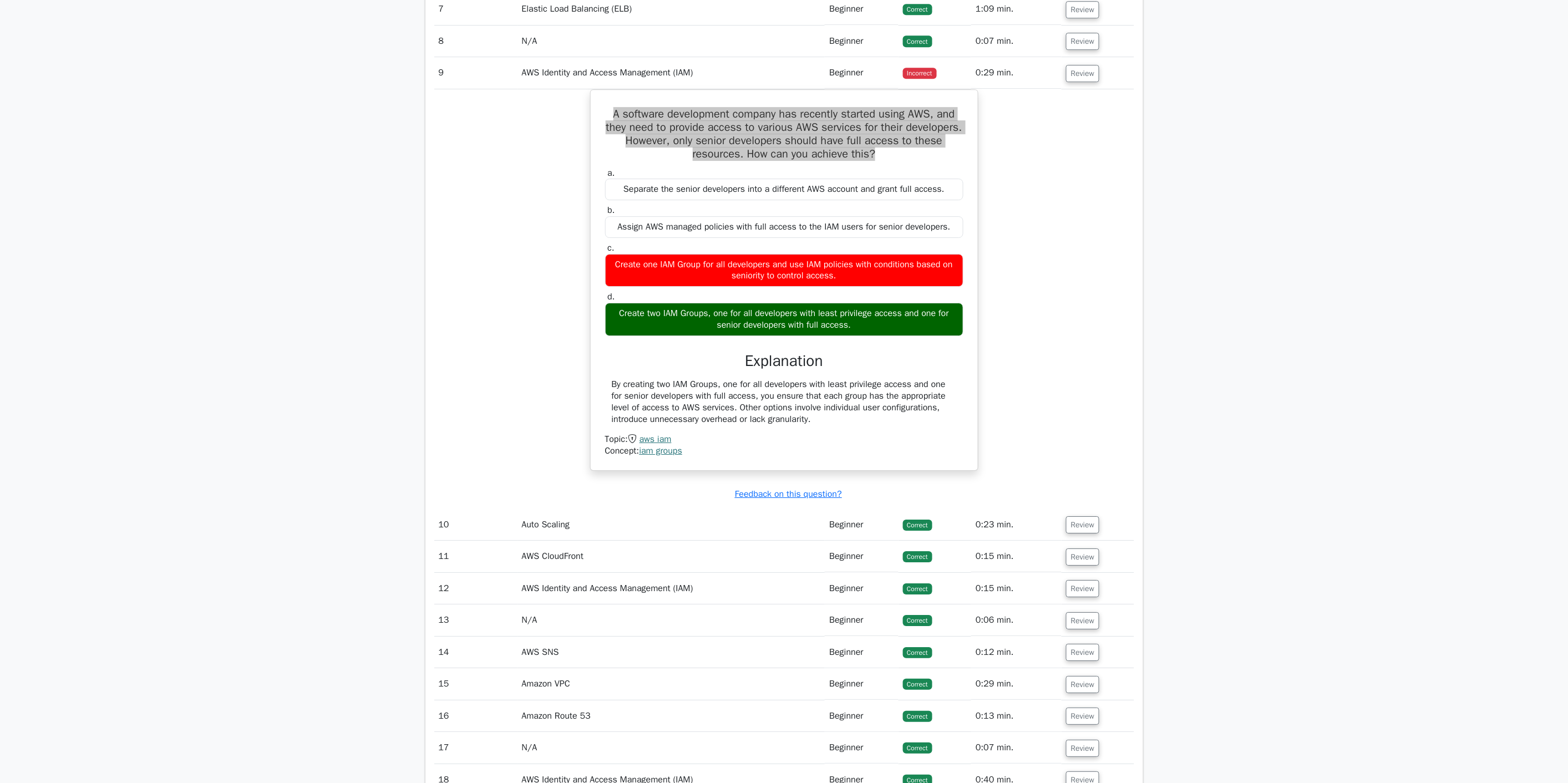 scroll, scrollTop: 1832, scrollLeft: 0, axis: vertical 